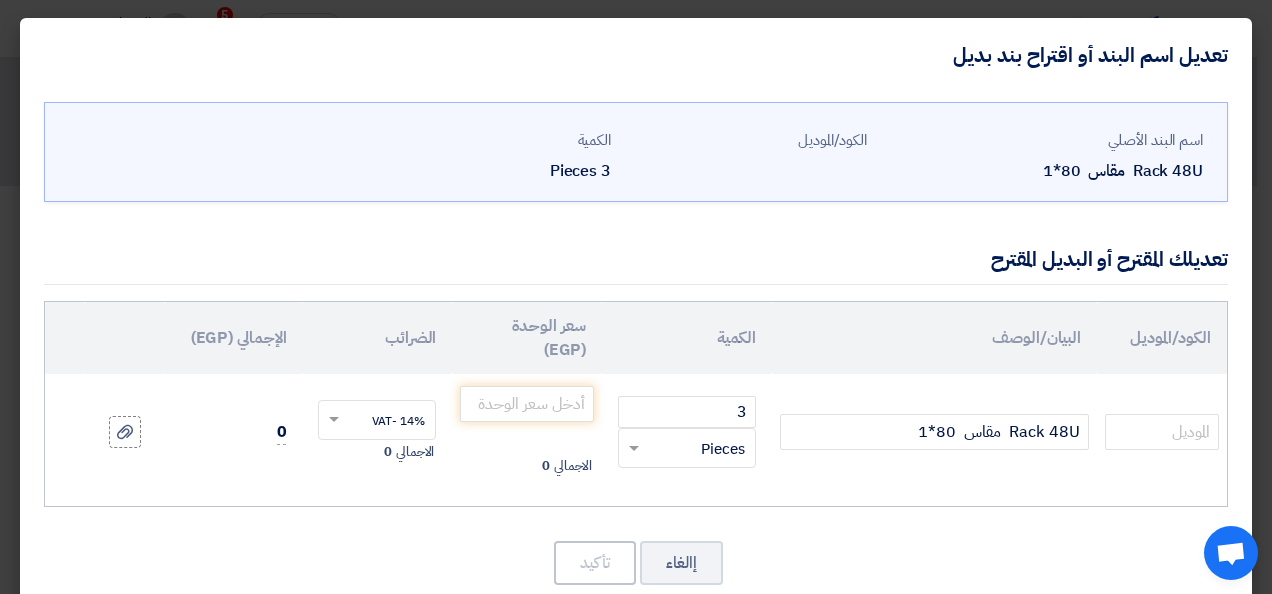 scroll, scrollTop: 300, scrollLeft: 0, axis: vertical 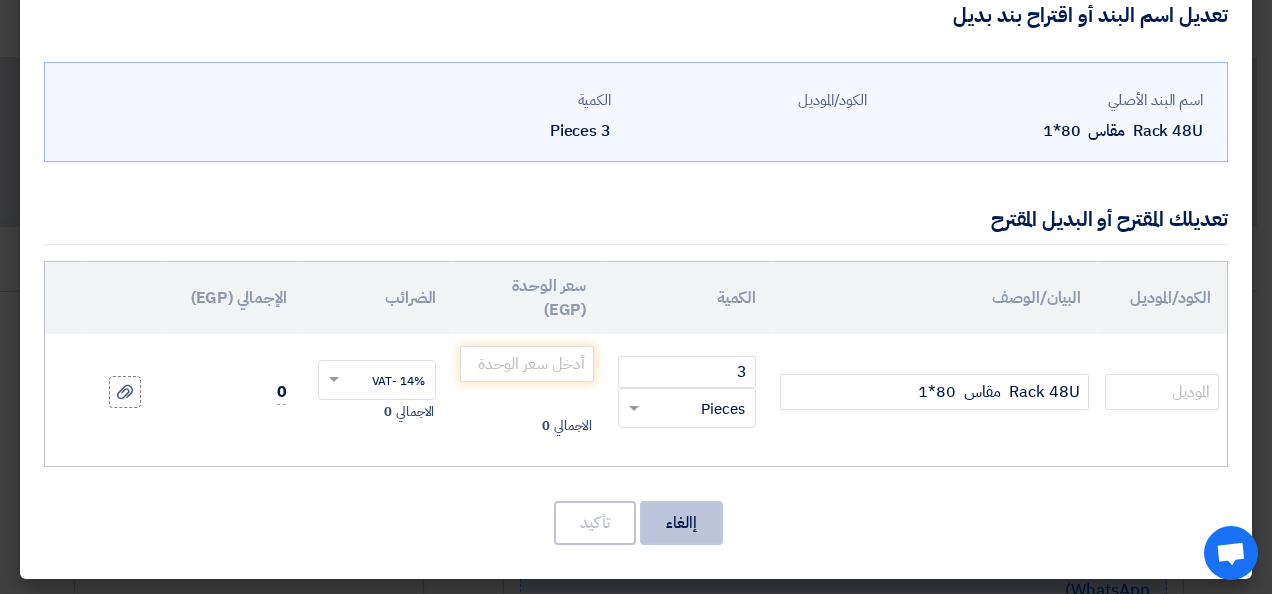 click on "إالغاء" 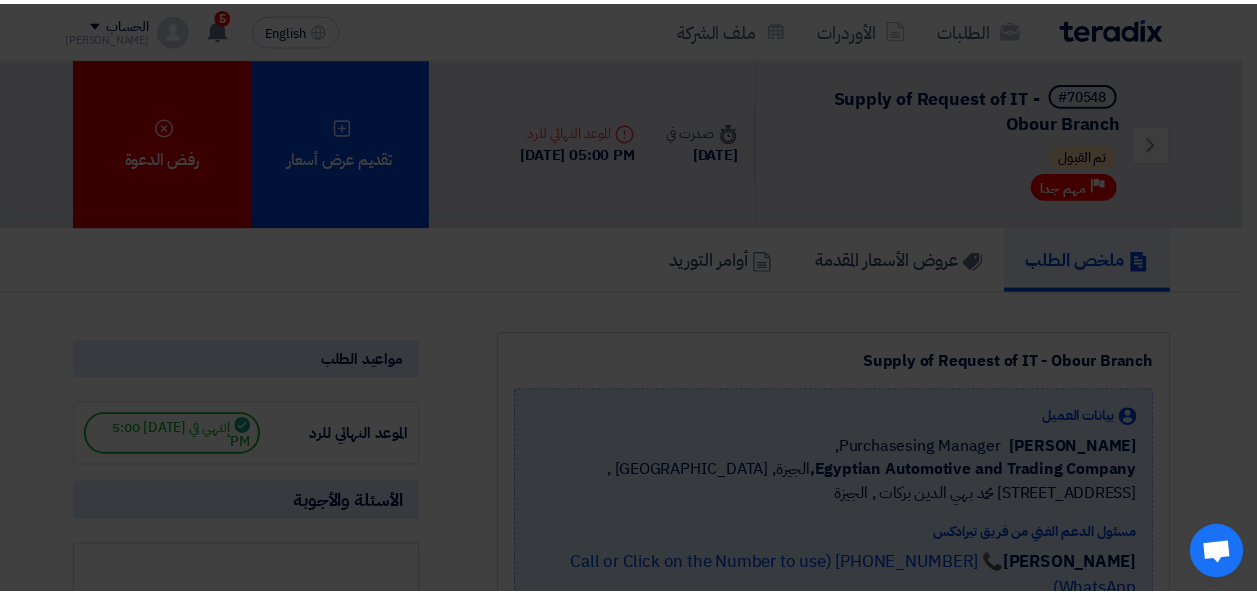 scroll, scrollTop: 0, scrollLeft: 0, axis: both 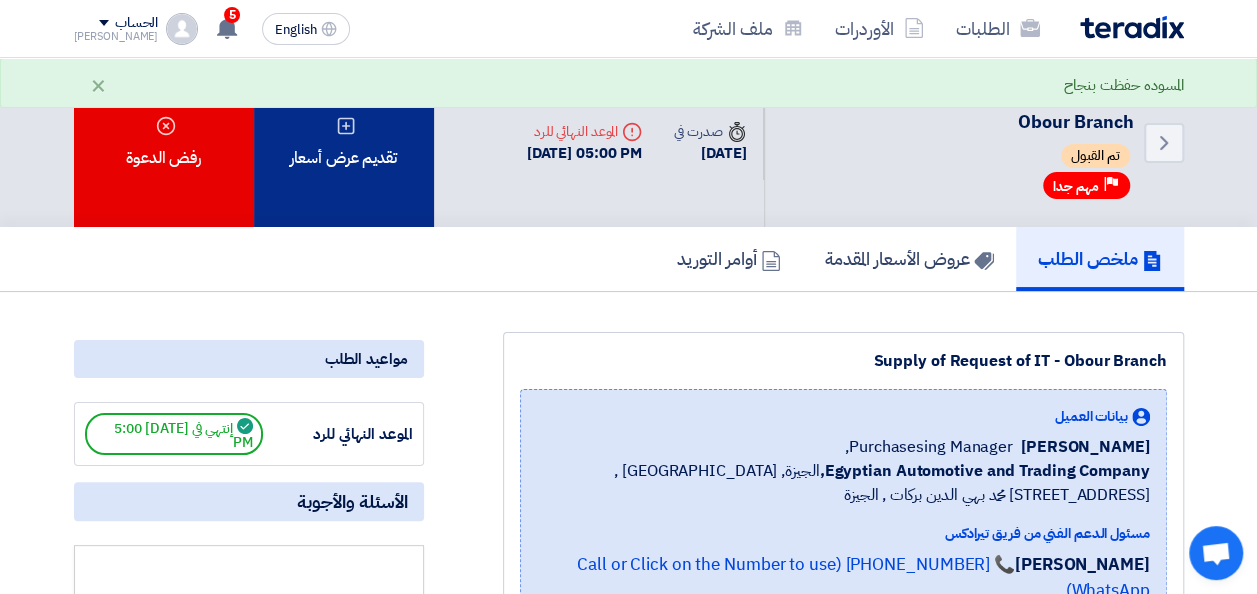 click on "تقديم عرض أسعار" 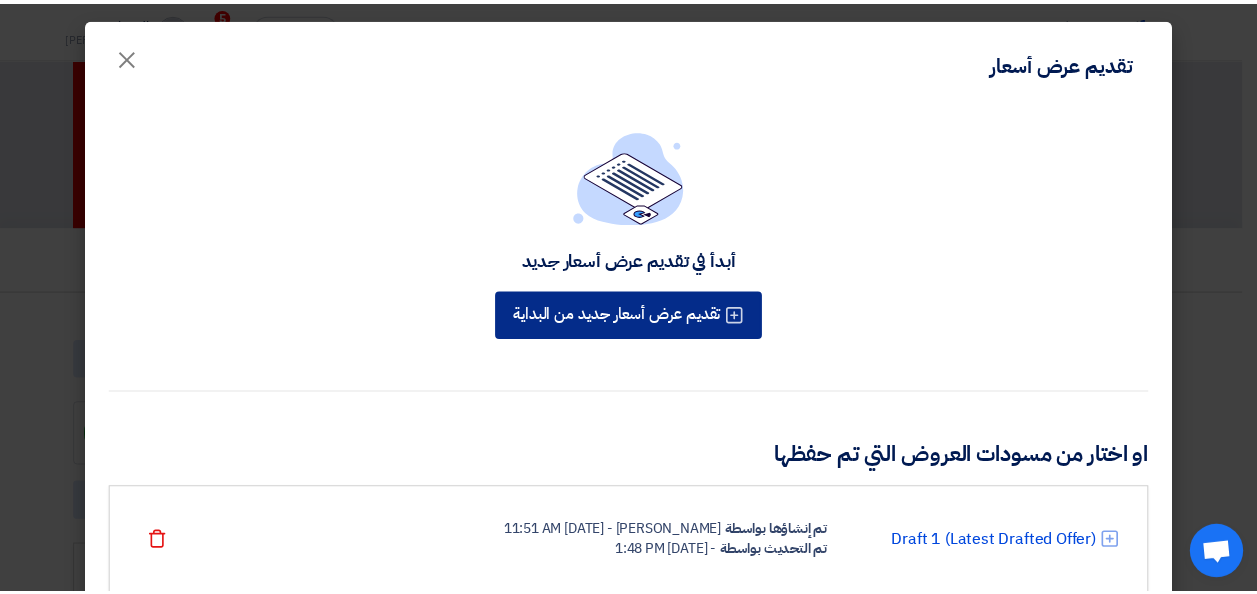 scroll, scrollTop: 69, scrollLeft: 0, axis: vertical 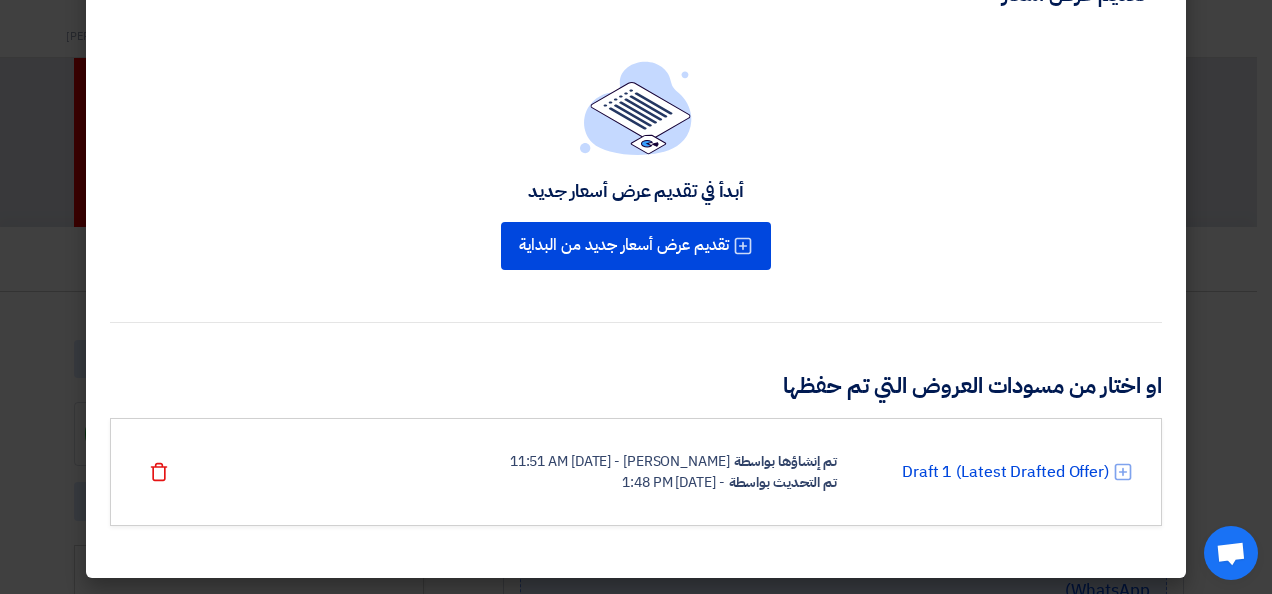 click on "تم التحديث بواسطة" 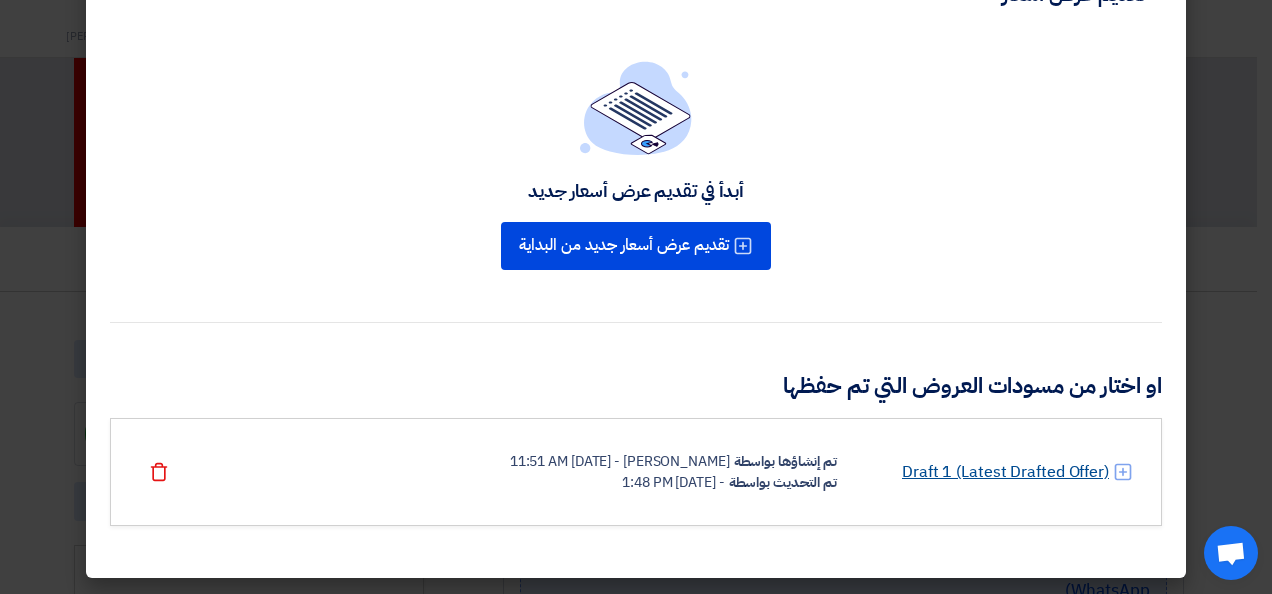 click on "Draft 1 (Latest Drafted Offer)" 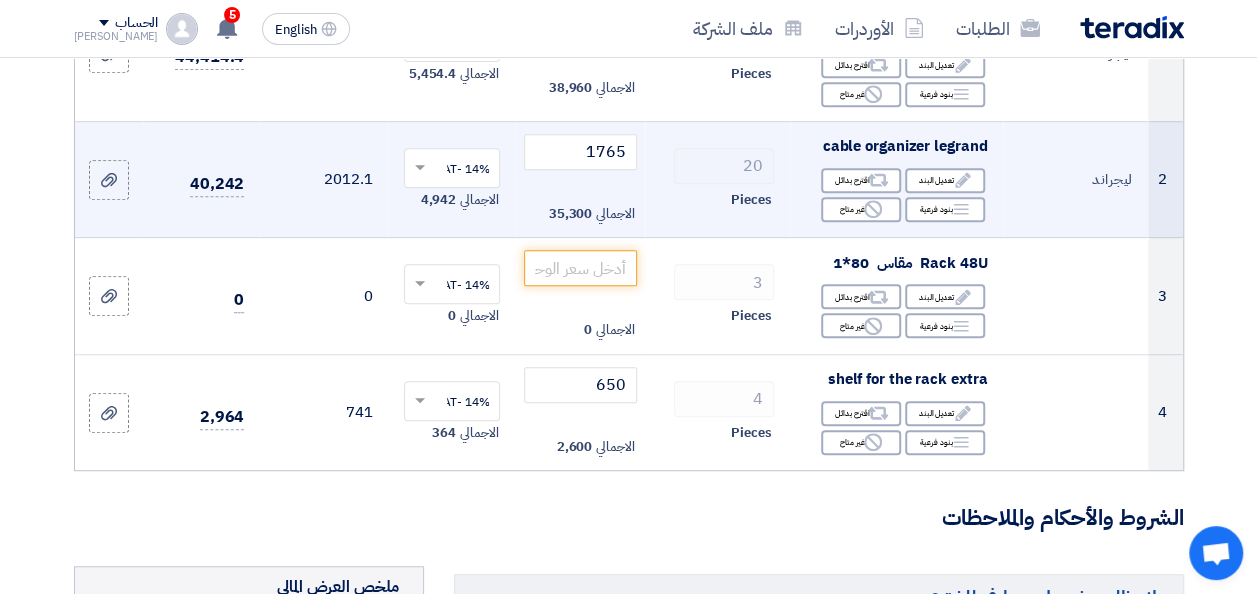 scroll, scrollTop: 200, scrollLeft: 0, axis: vertical 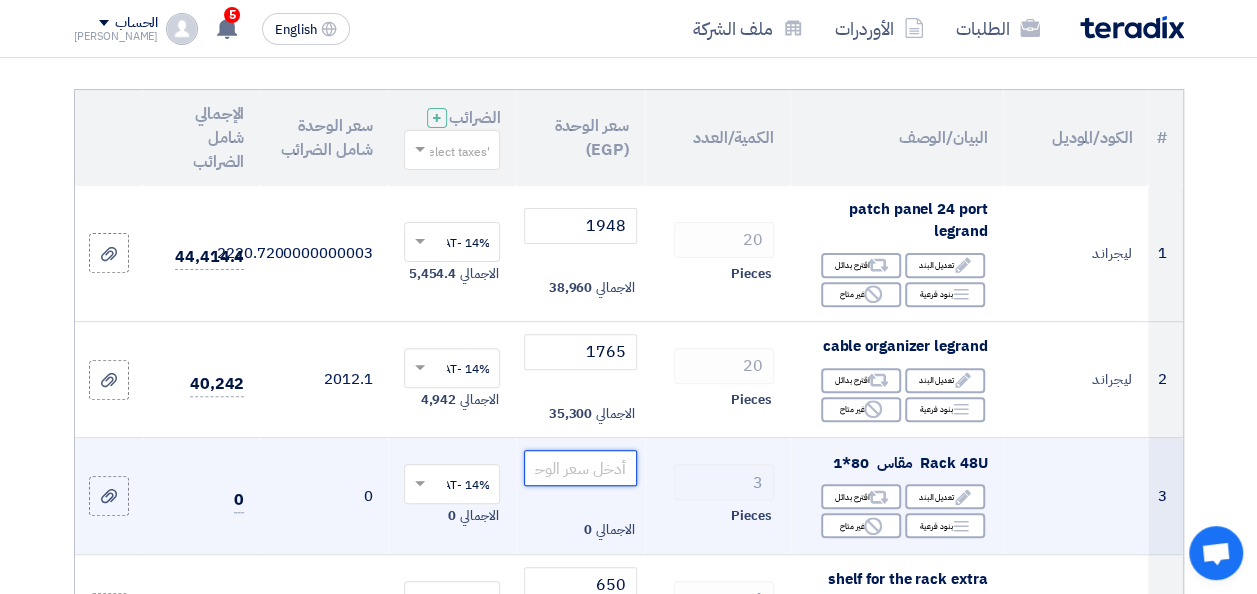 click 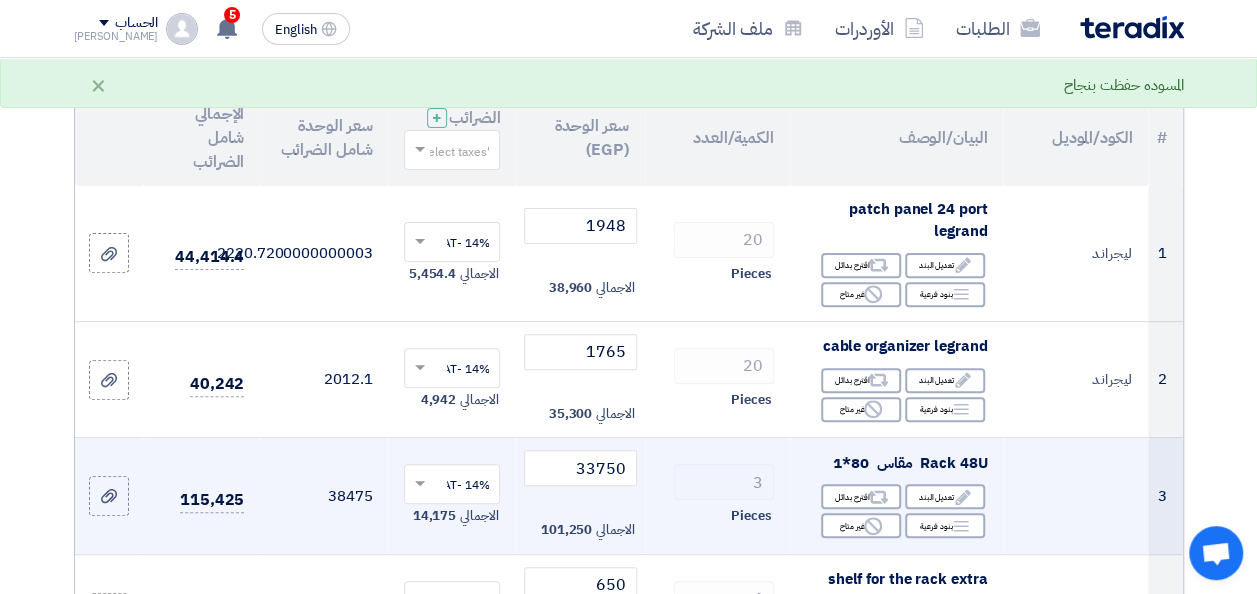 click 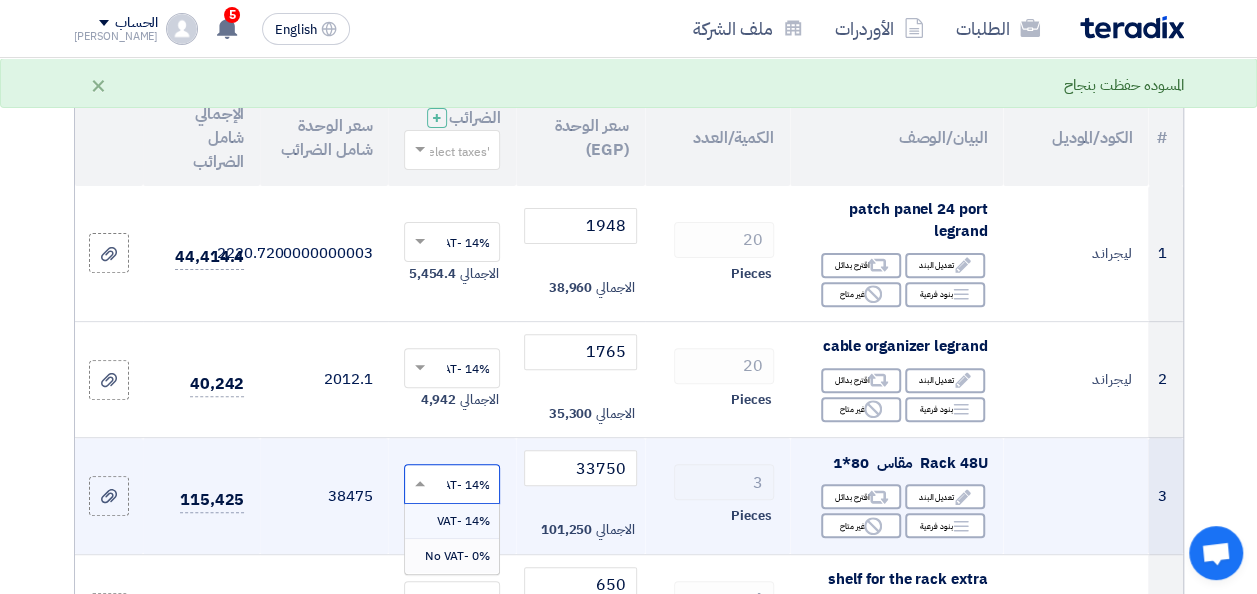 click on "0% -No VAT" at bounding box center [456, 556] 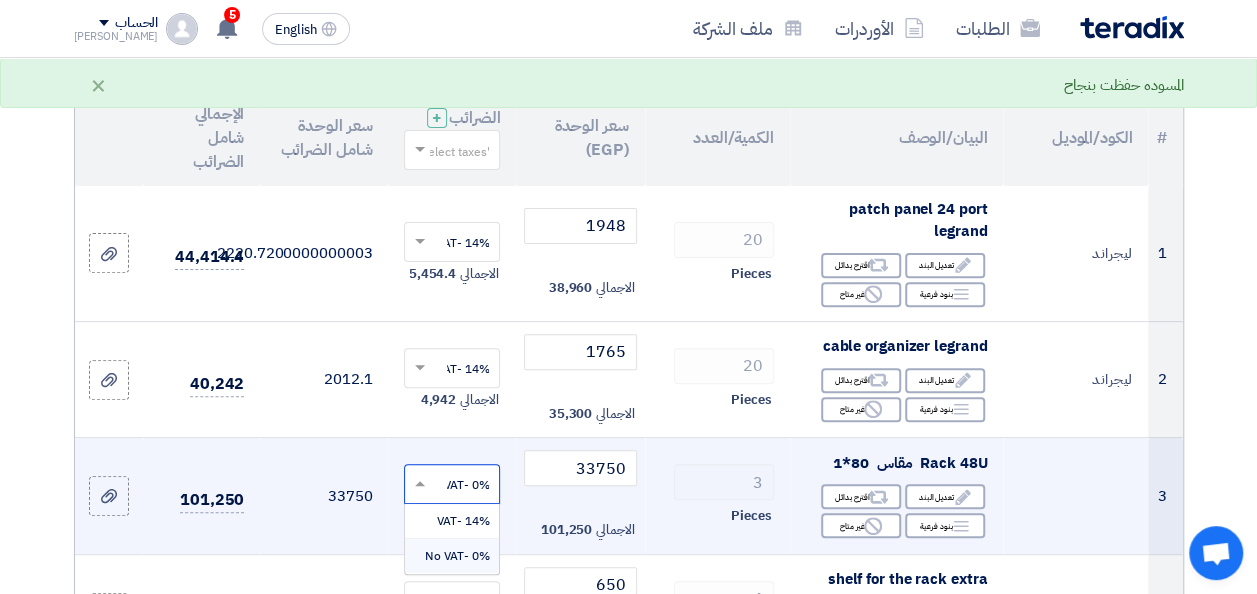 click 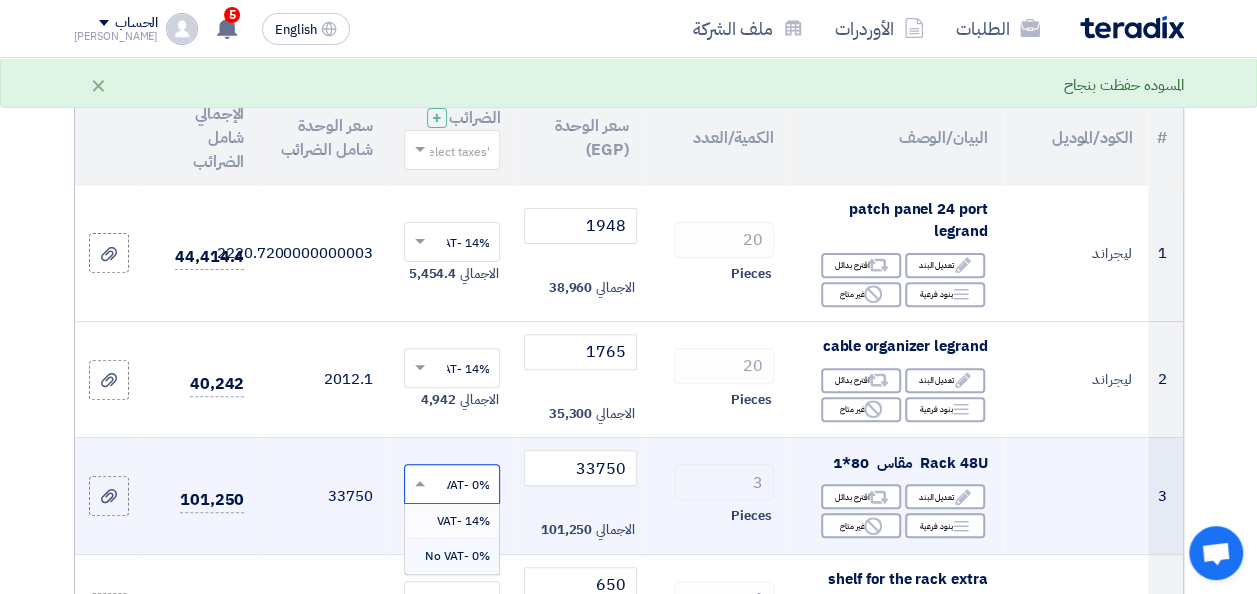 click on "14% -VAT" at bounding box center [462, 521] 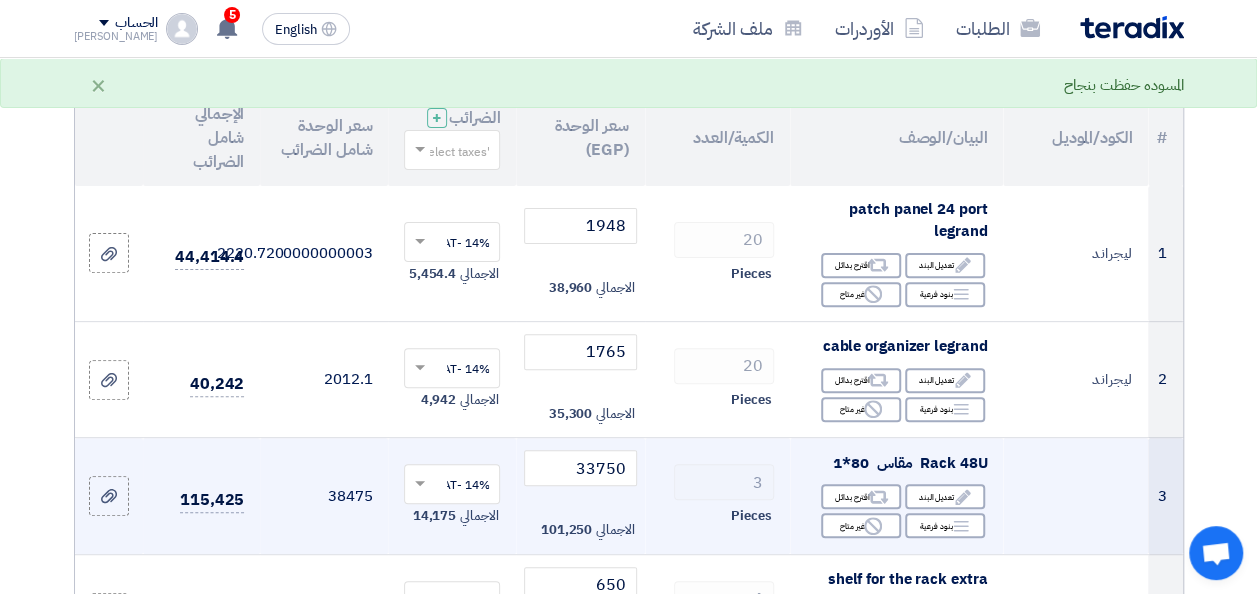 click 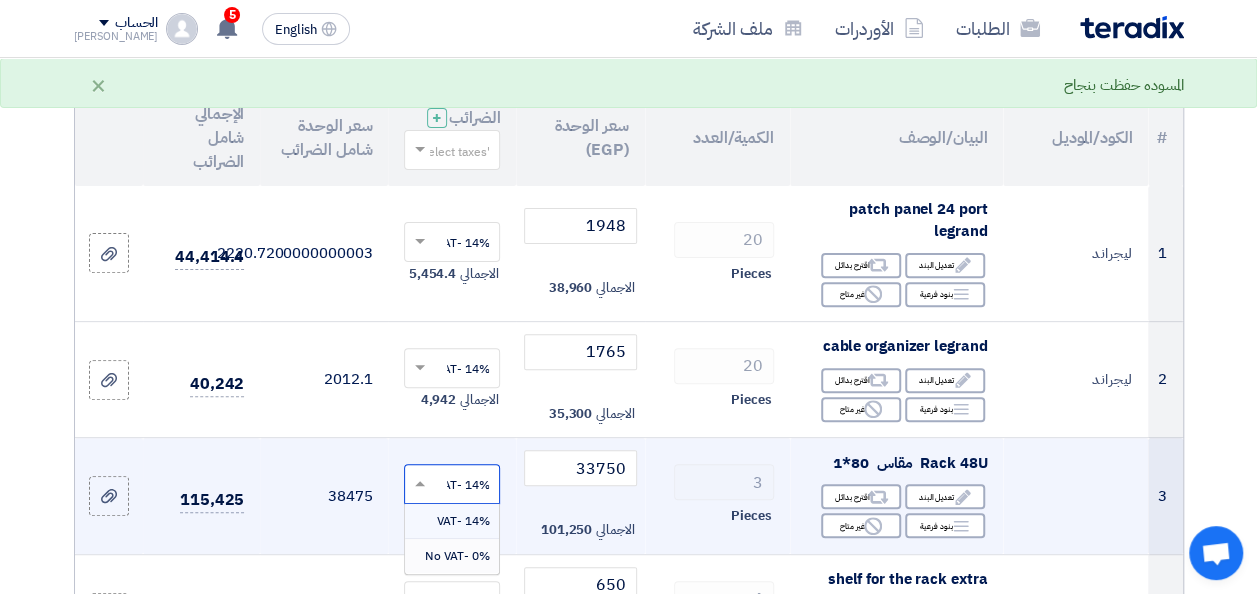 click on "0% -No VAT" at bounding box center (456, 556) 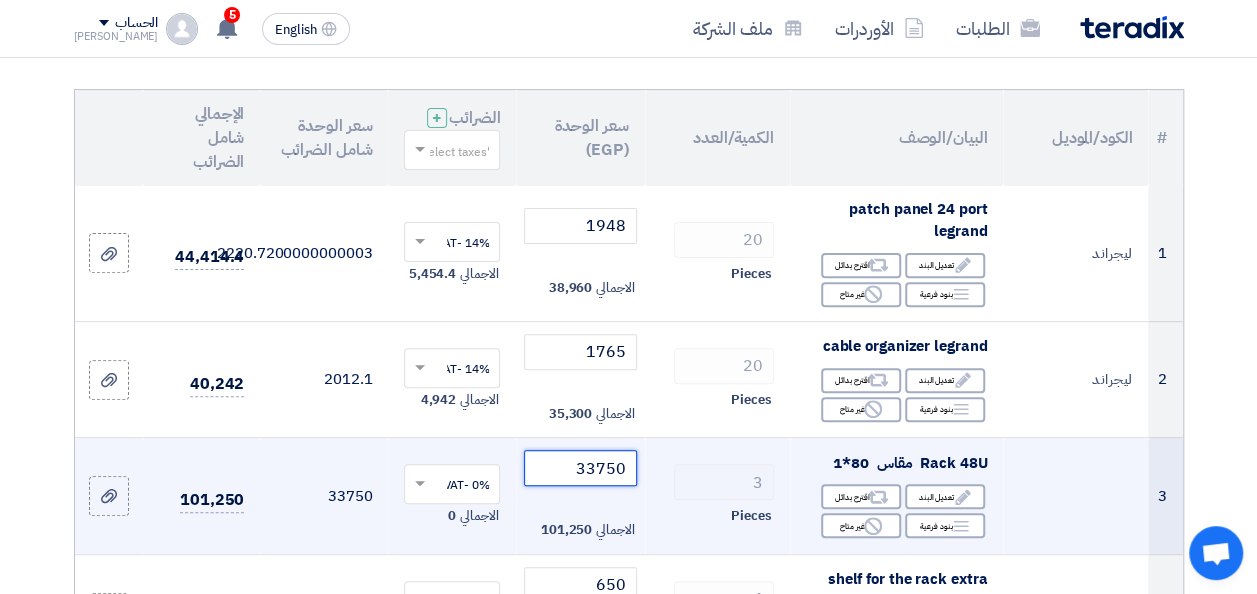 drag, startPoint x: 598, startPoint y: 484, endPoint x: 646, endPoint y: 486, distance: 48.04165 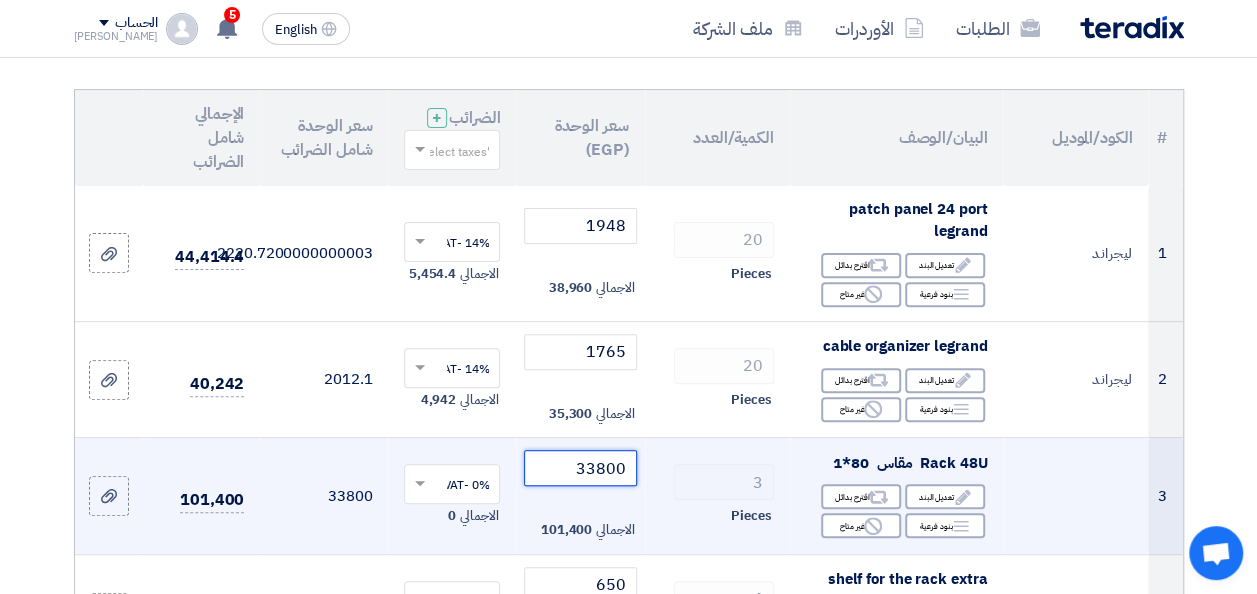 type on "33800" 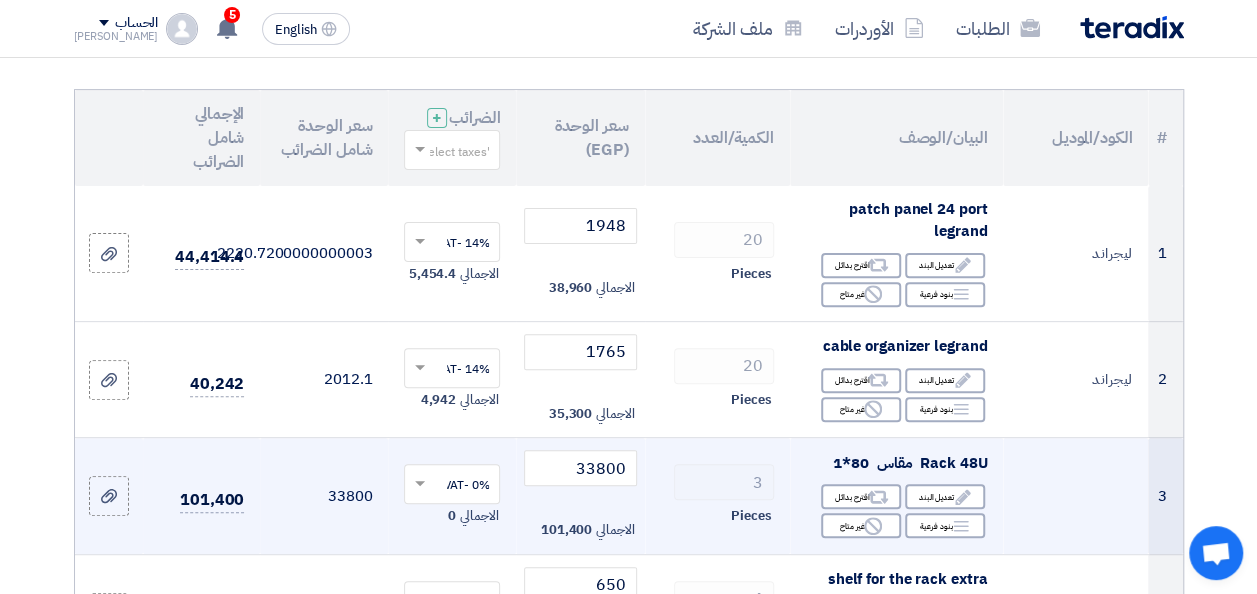 click on "33800" 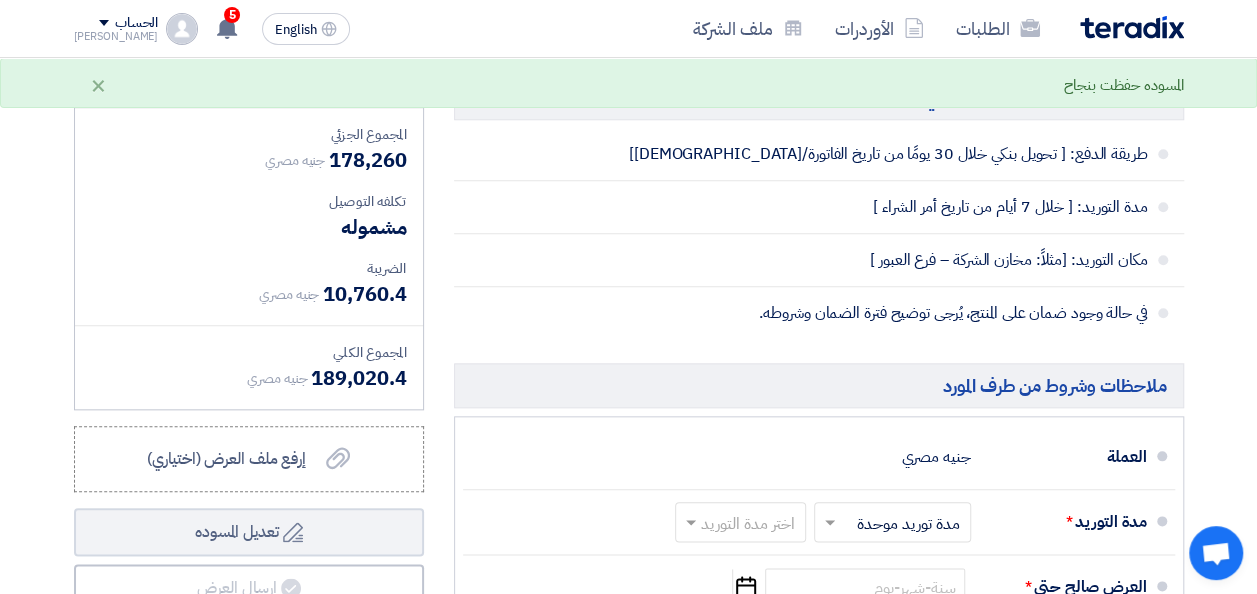 scroll, scrollTop: 1200, scrollLeft: 0, axis: vertical 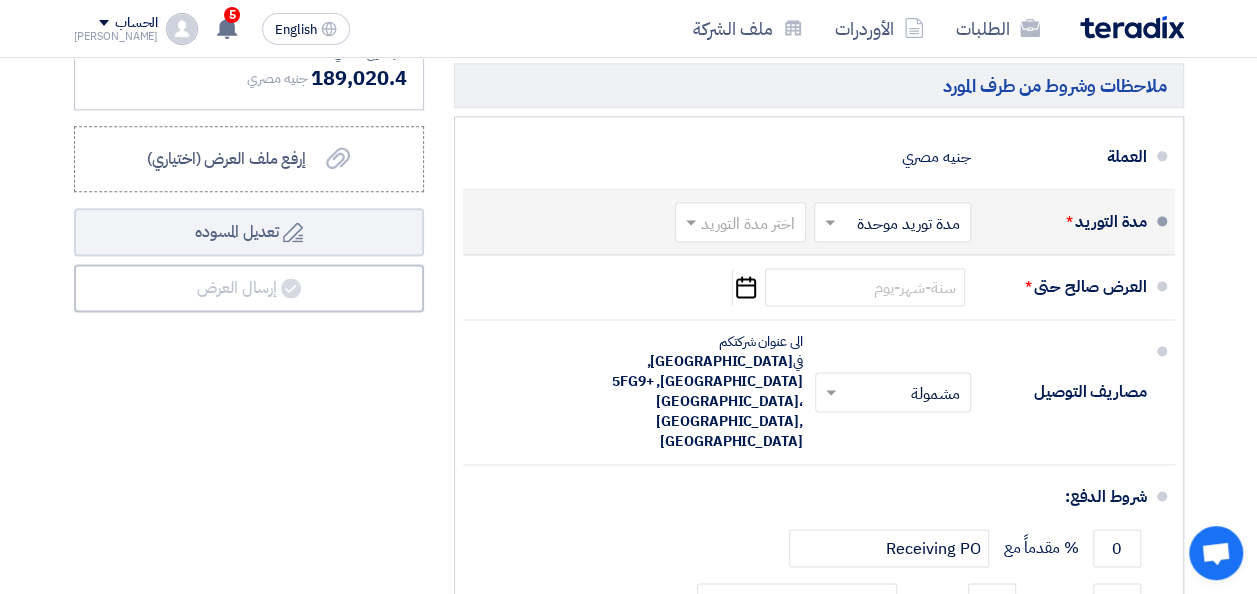 click 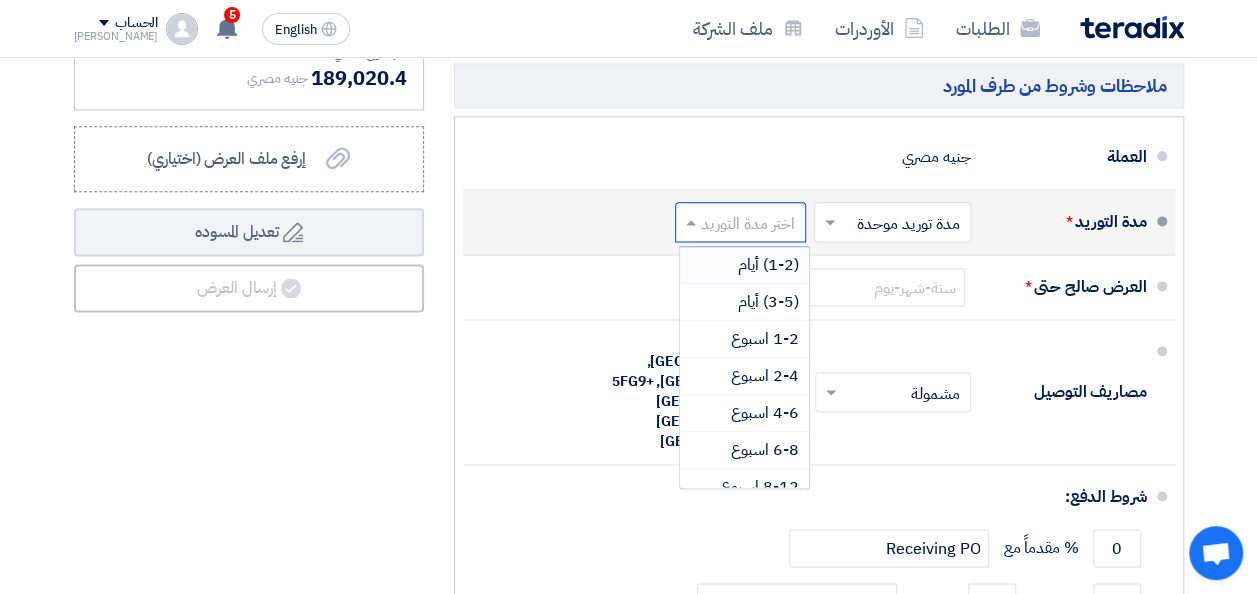 click 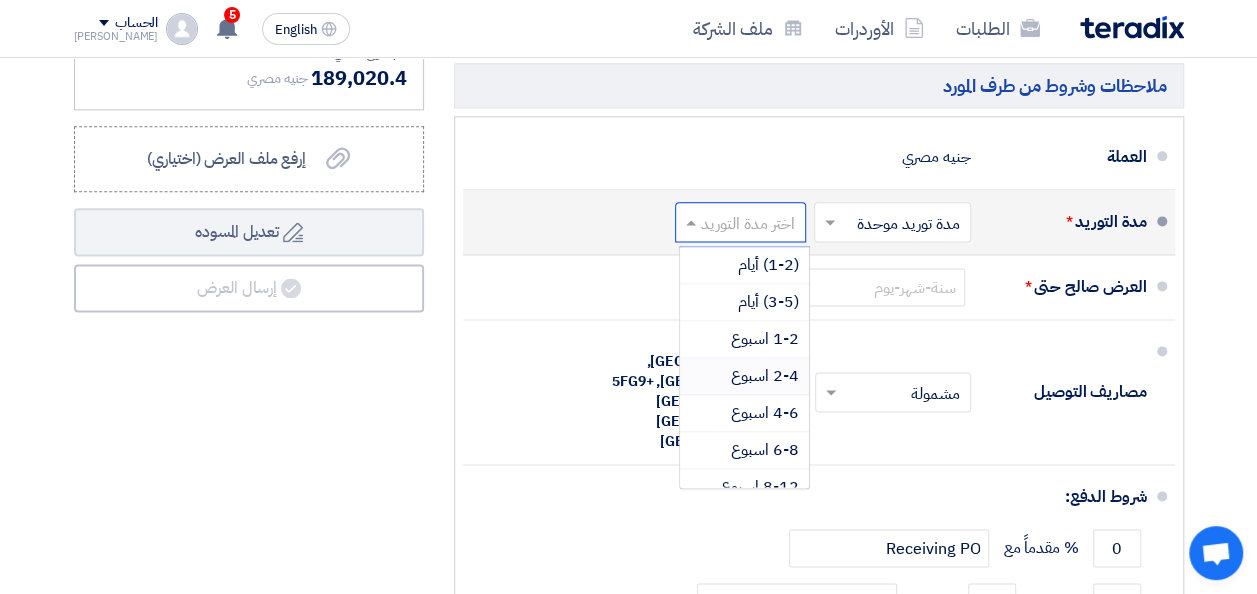 click on "2-4 اسبوع" at bounding box center [765, 376] 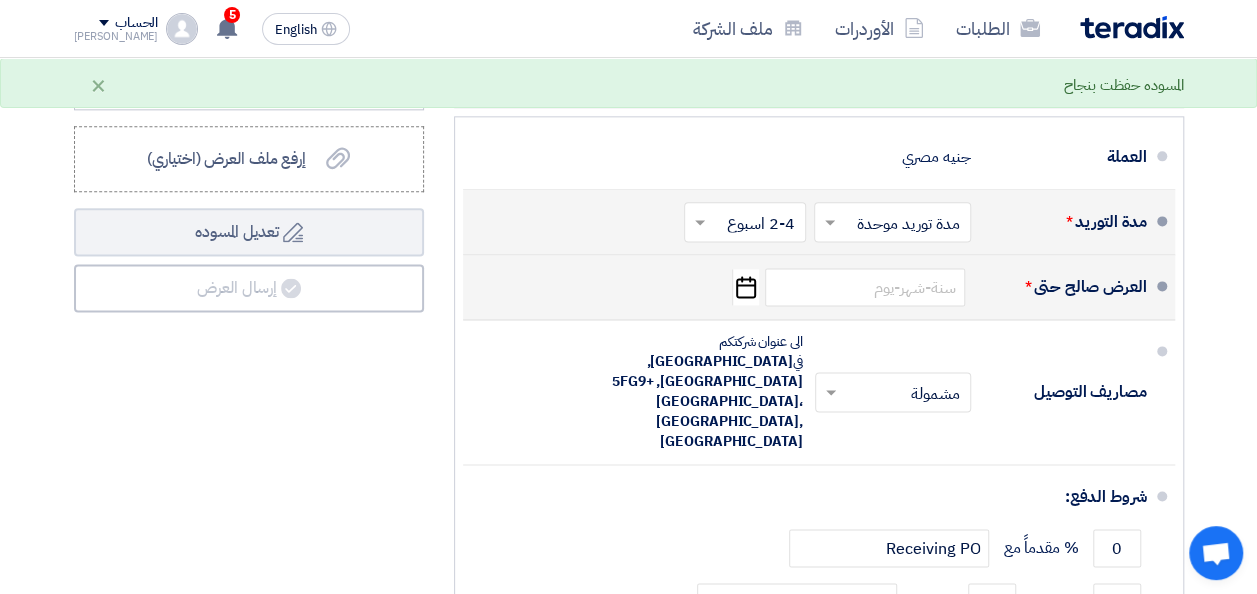 click on "Pick a date" 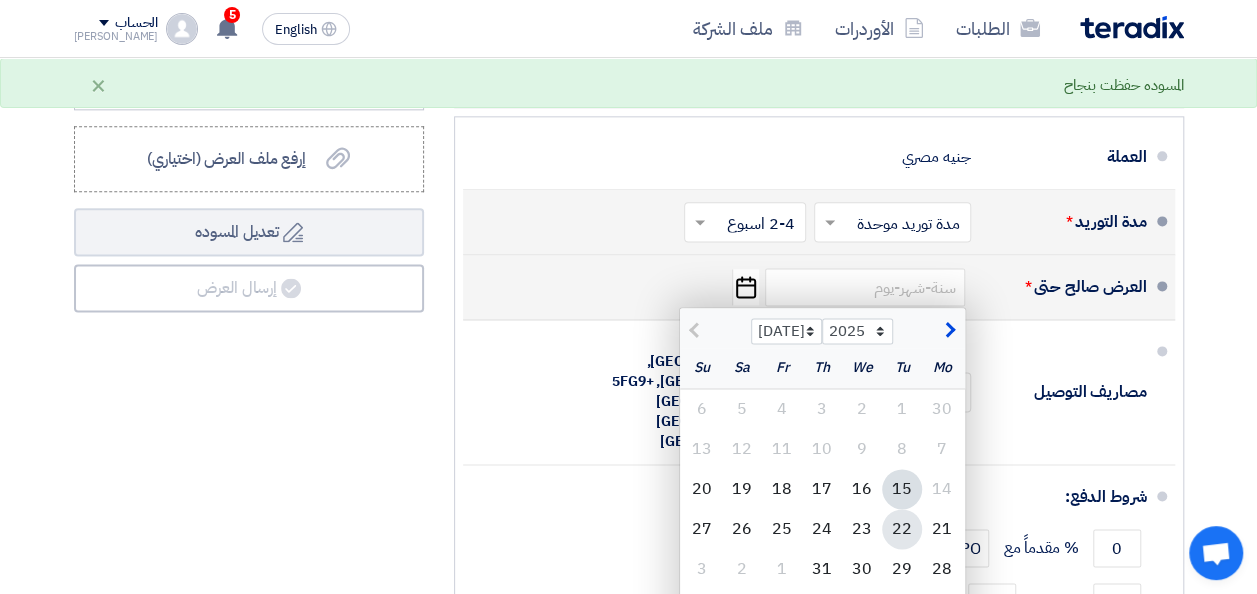 click on "22" 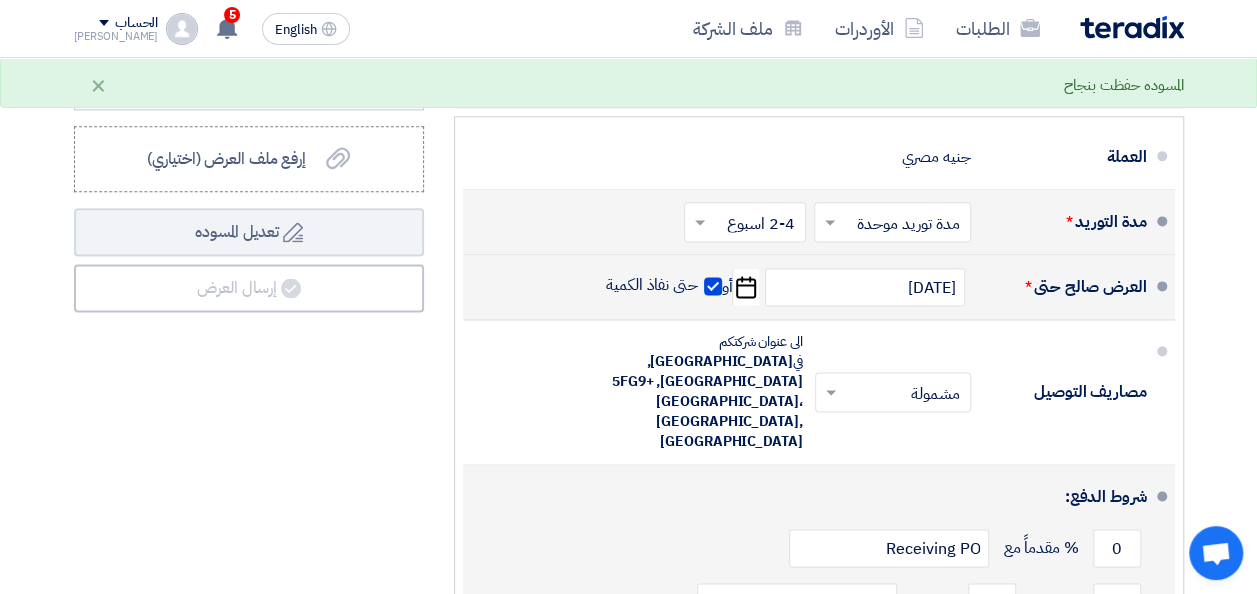 scroll, scrollTop: 1300, scrollLeft: 0, axis: vertical 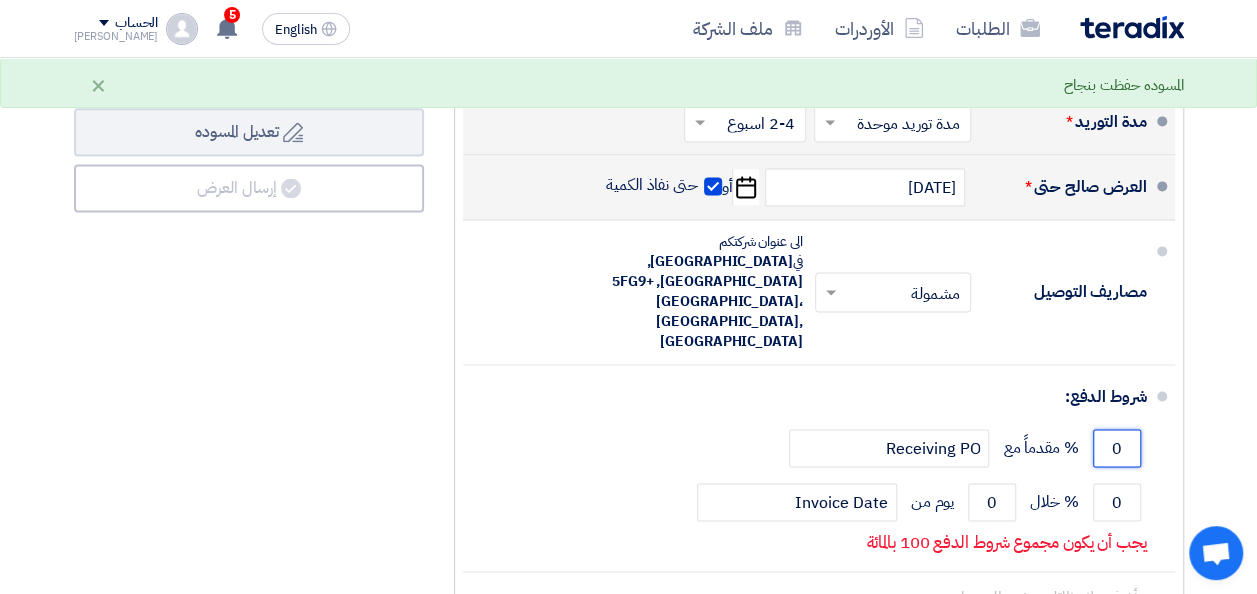 drag, startPoint x: 1101, startPoint y: 418, endPoint x: 1208, endPoint y: 418, distance: 107 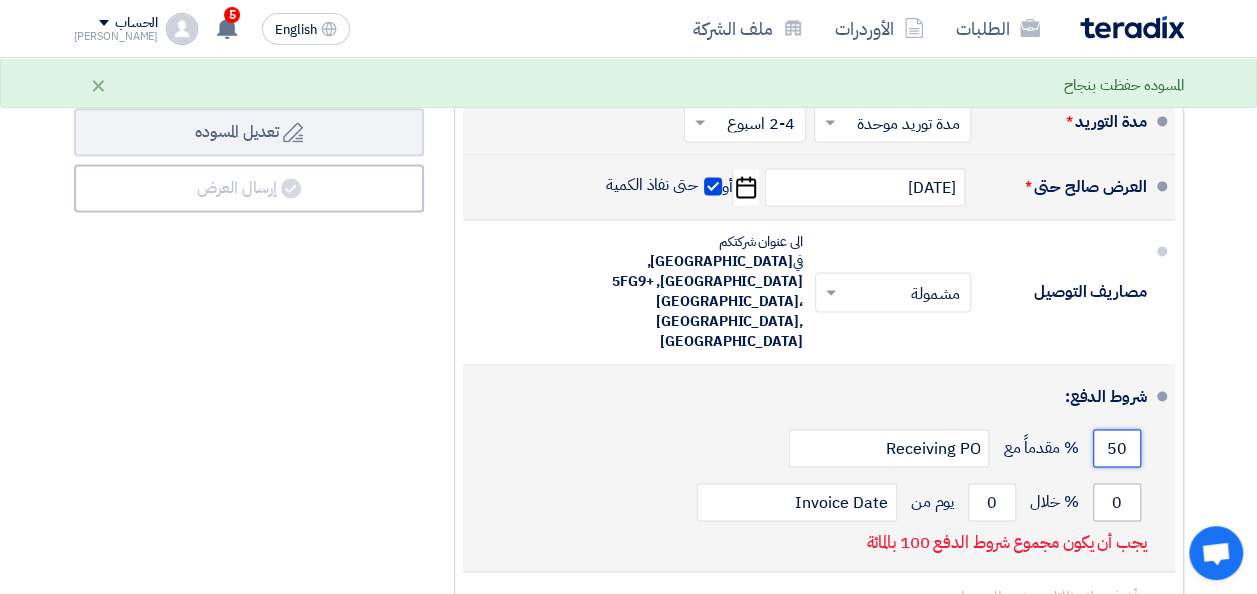 type on "50" 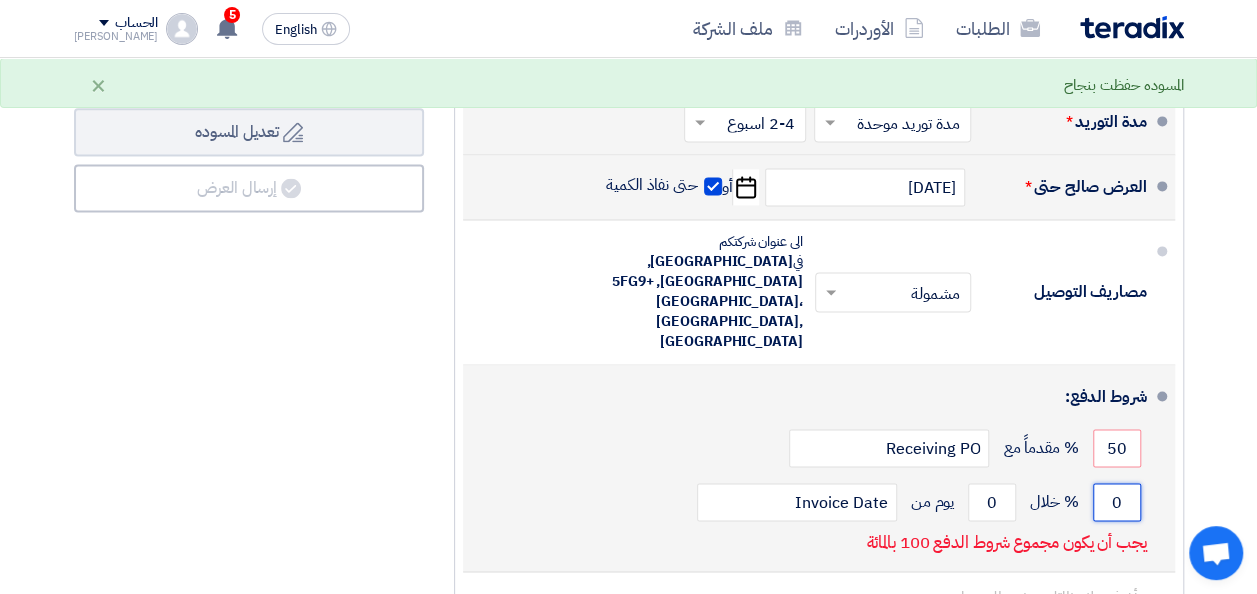 drag, startPoint x: 1122, startPoint y: 470, endPoint x: 1096, endPoint y: 472, distance: 26.076809 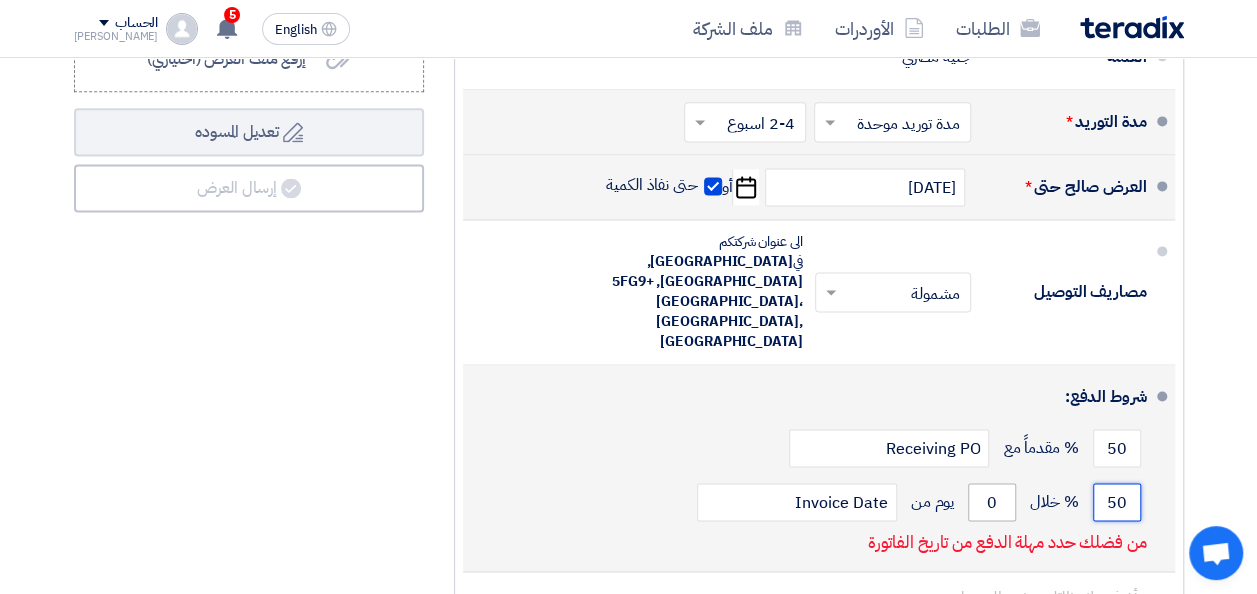 type on "50" 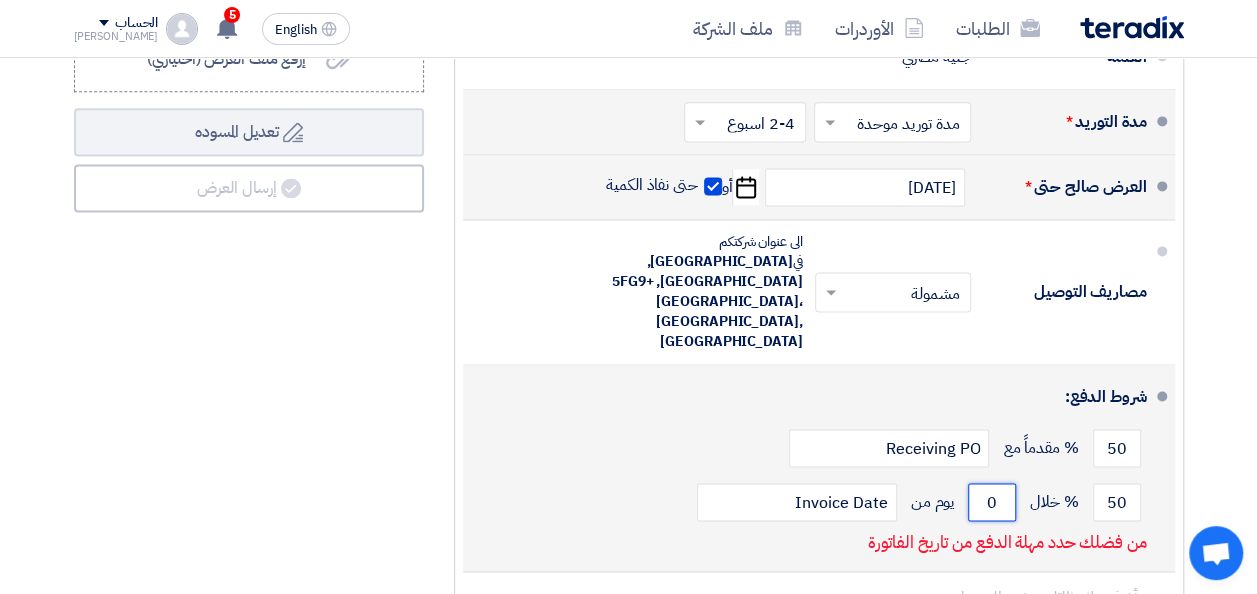 drag, startPoint x: 1006, startPoint y: 469, endPoint x: 974, endPoint y: 472, distance: 32.140316 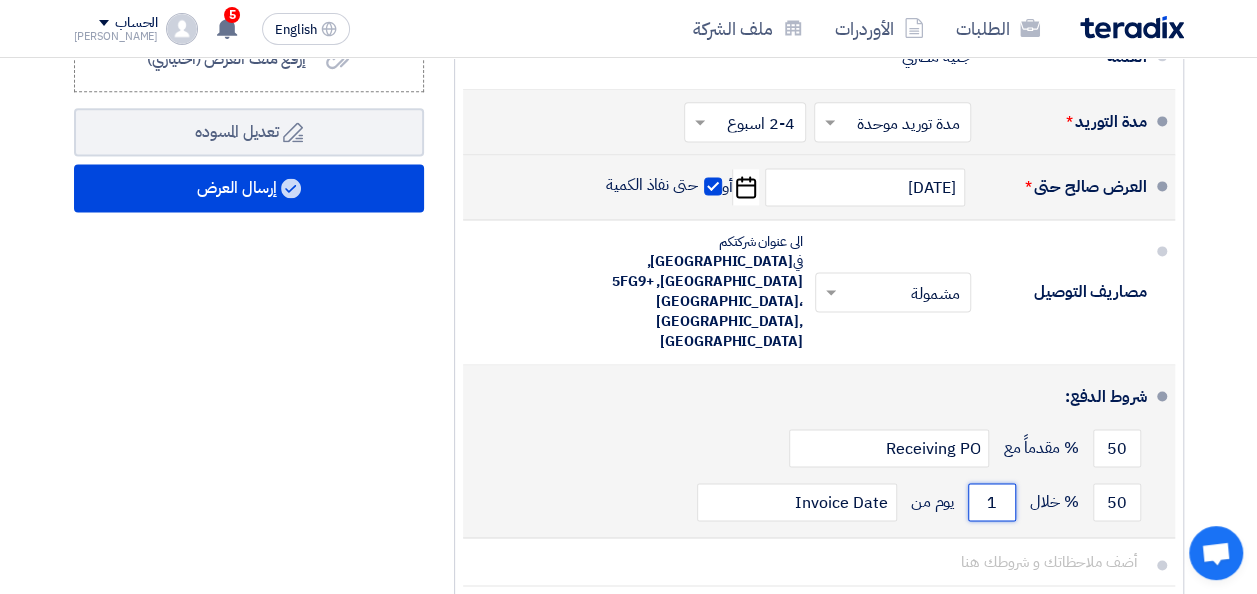 type on "1" 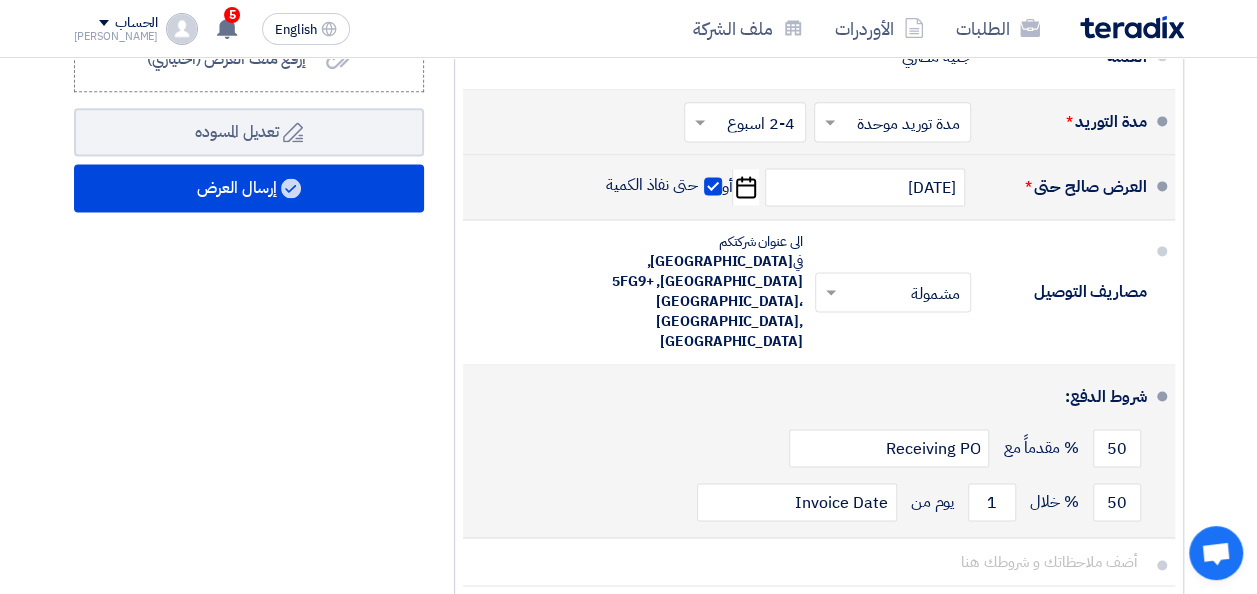click on "50
% مقدماً مع
Receiving PO" 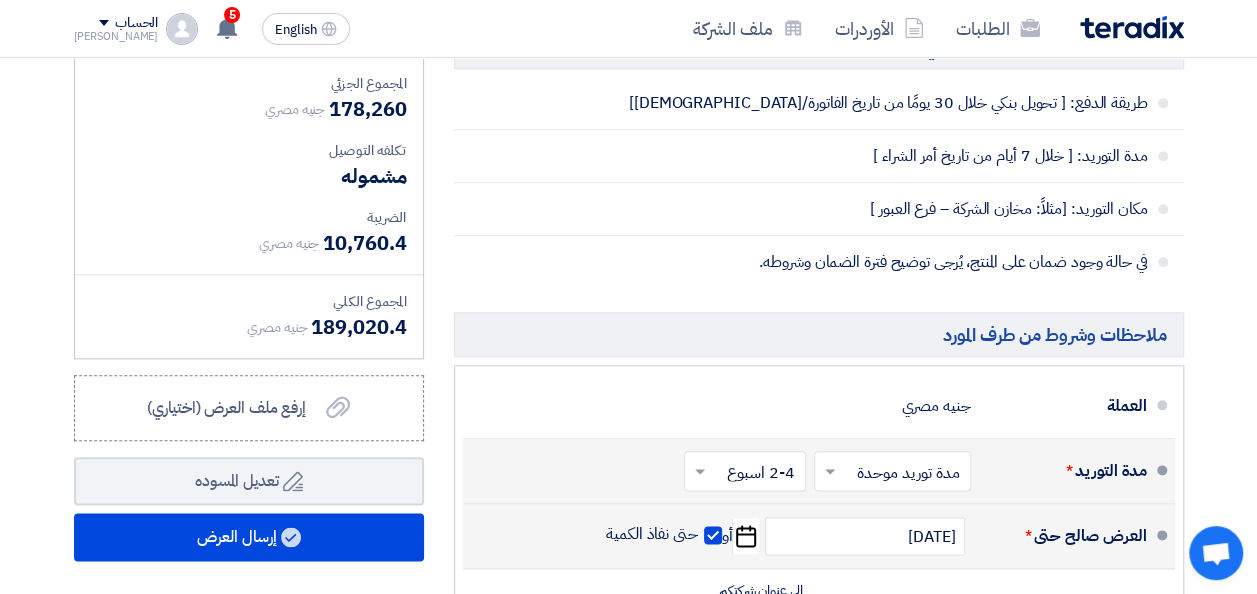 scroll, scrollTop: 1051, scrollLeft: 0, axis: vertical 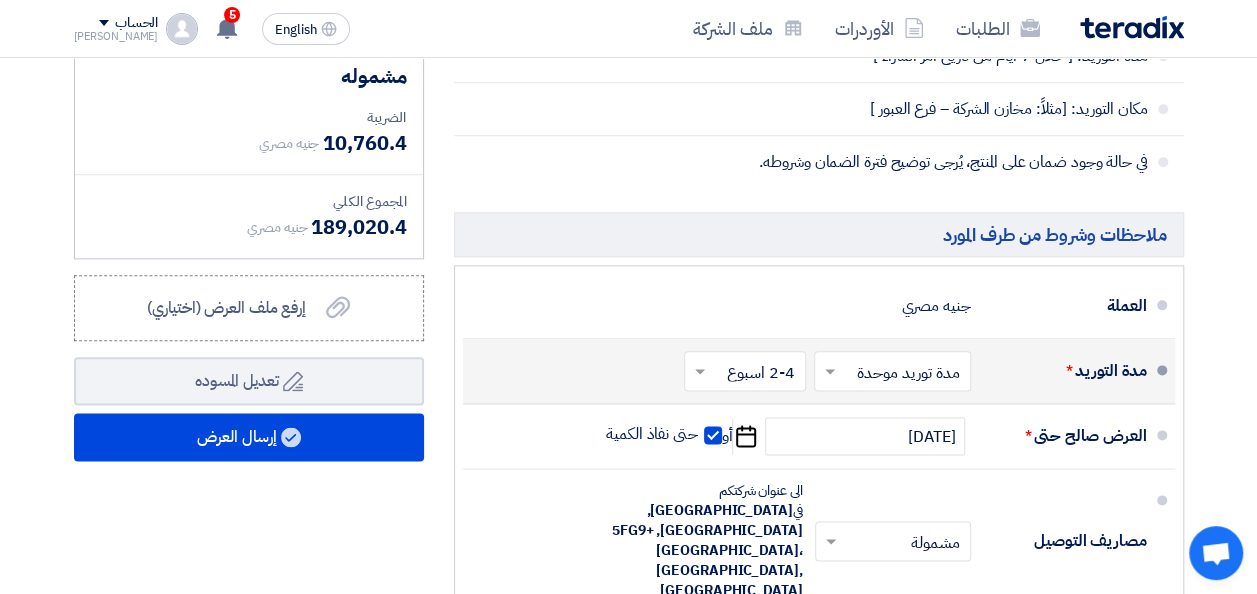 click 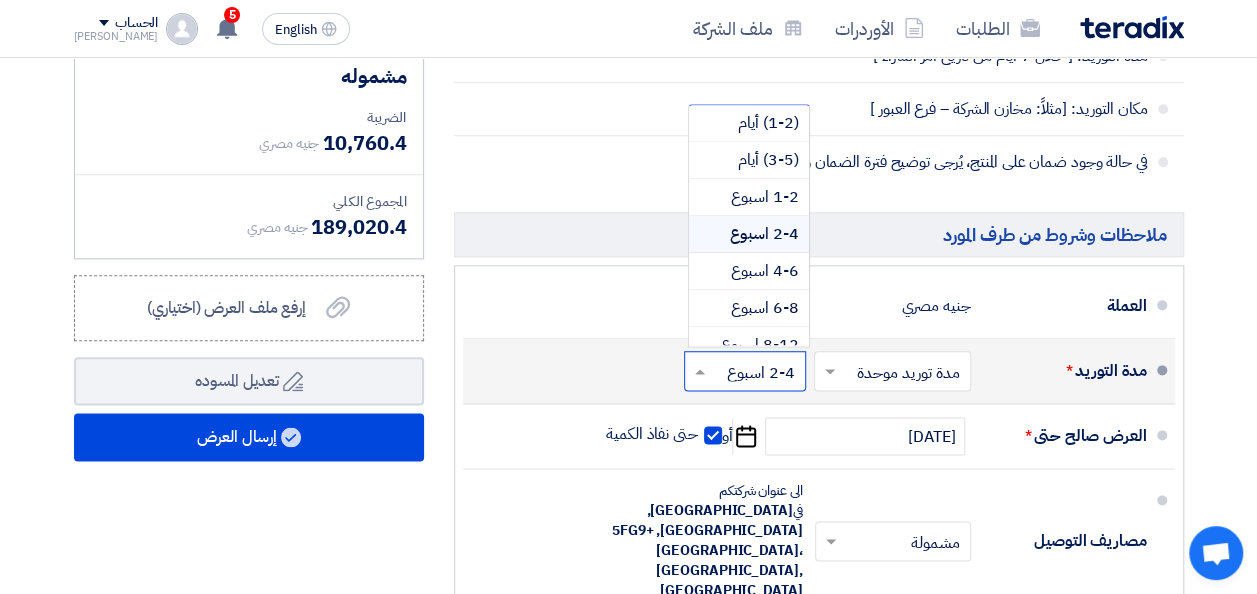 click on "2-4 اسبوع" at bounding box center (764, 234) 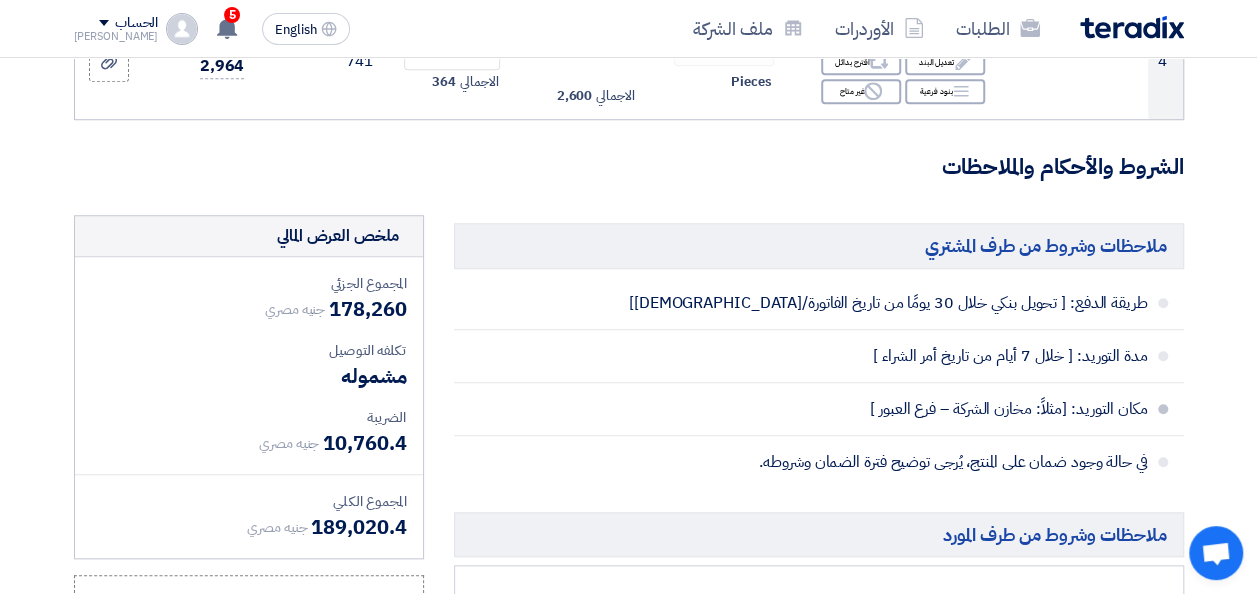 scroll, scrollTop: 251, scrollLeft: 0, axis: vertical 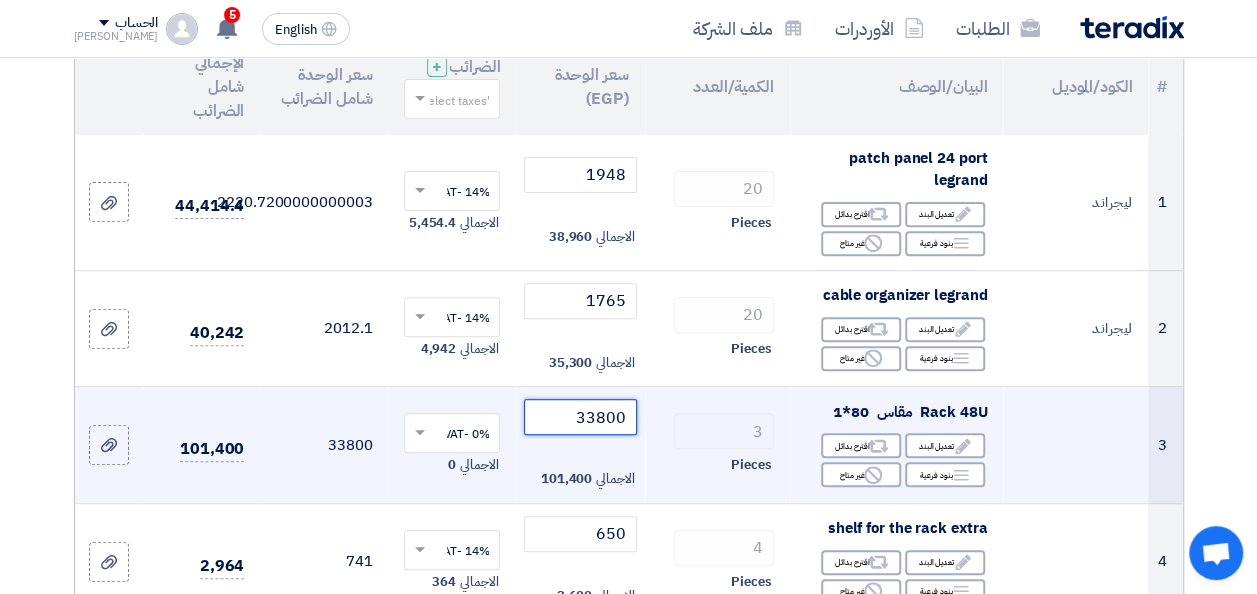 click on "3
Rack 48U  مقاس  80*1
Edit
تعديل البند
Alternative
اقترح بدائل
Breakdown
3" 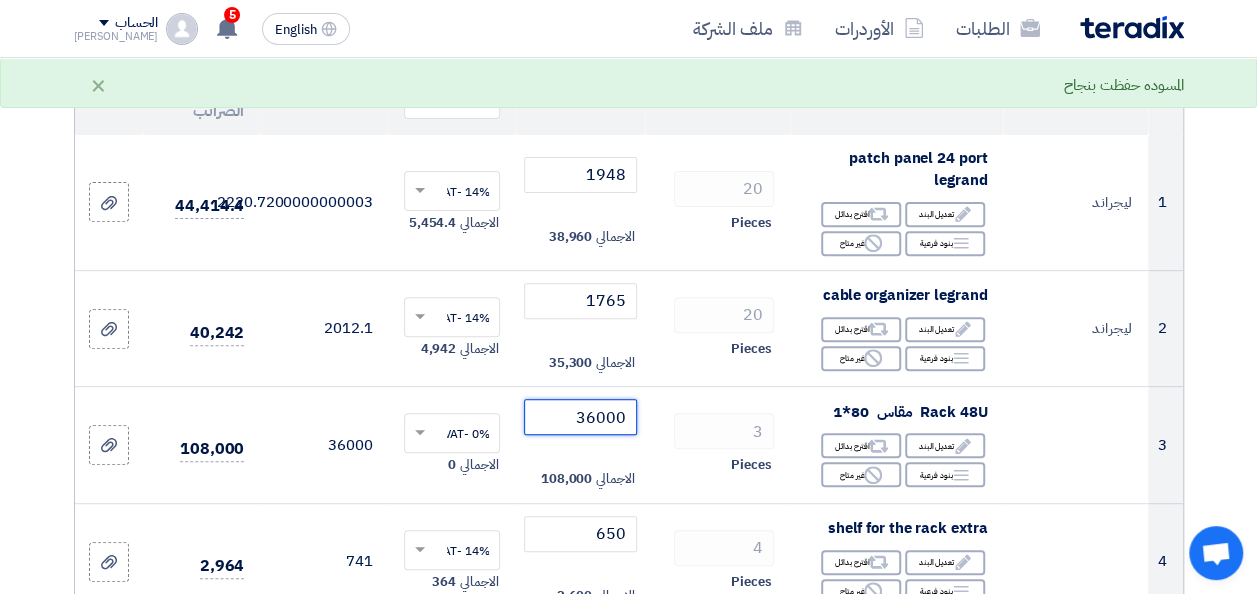 type on "36000" 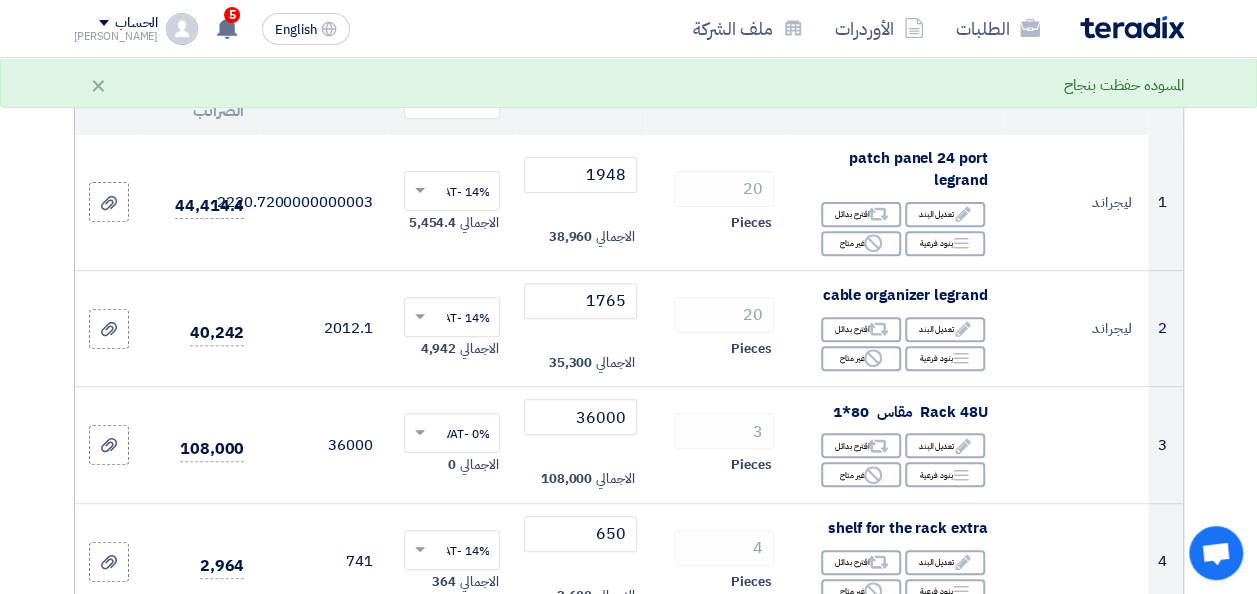 click on "تفاصيل الطلب
#
الكود/الموديل
البيان/الوصف
الكمية/العدد
سعر الوحدة (EGP)
الضرائب
+
'Select taxes...
1 Edit Reject" 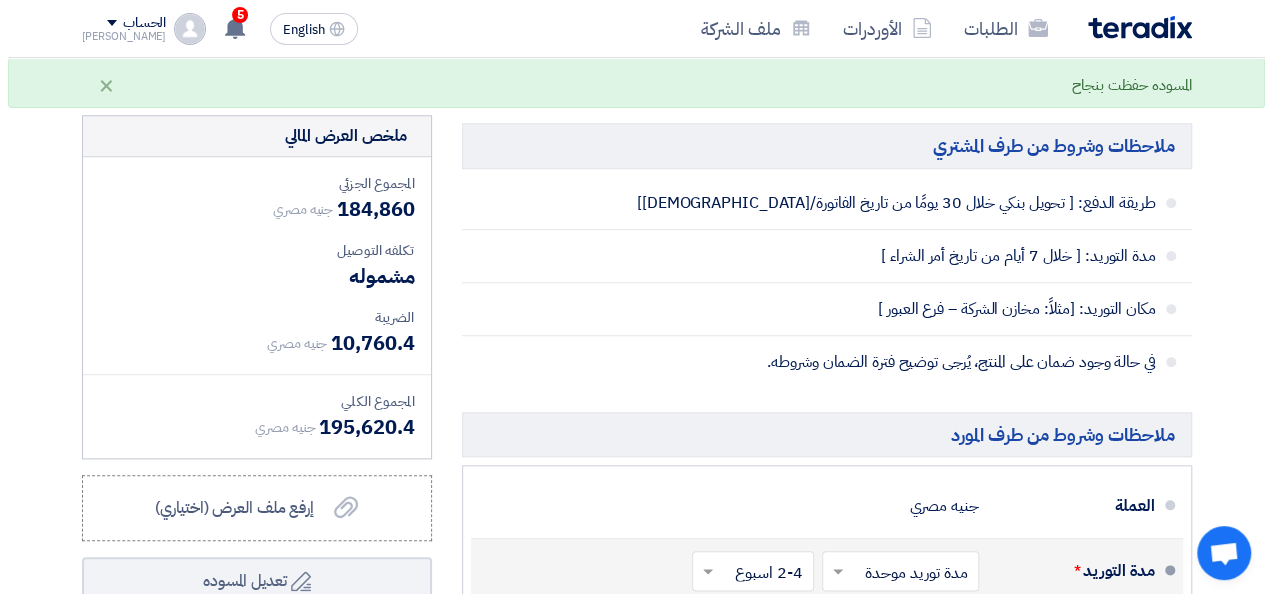scroll, scrollTop: 1351, scrollLeft: 0, axis: vertical 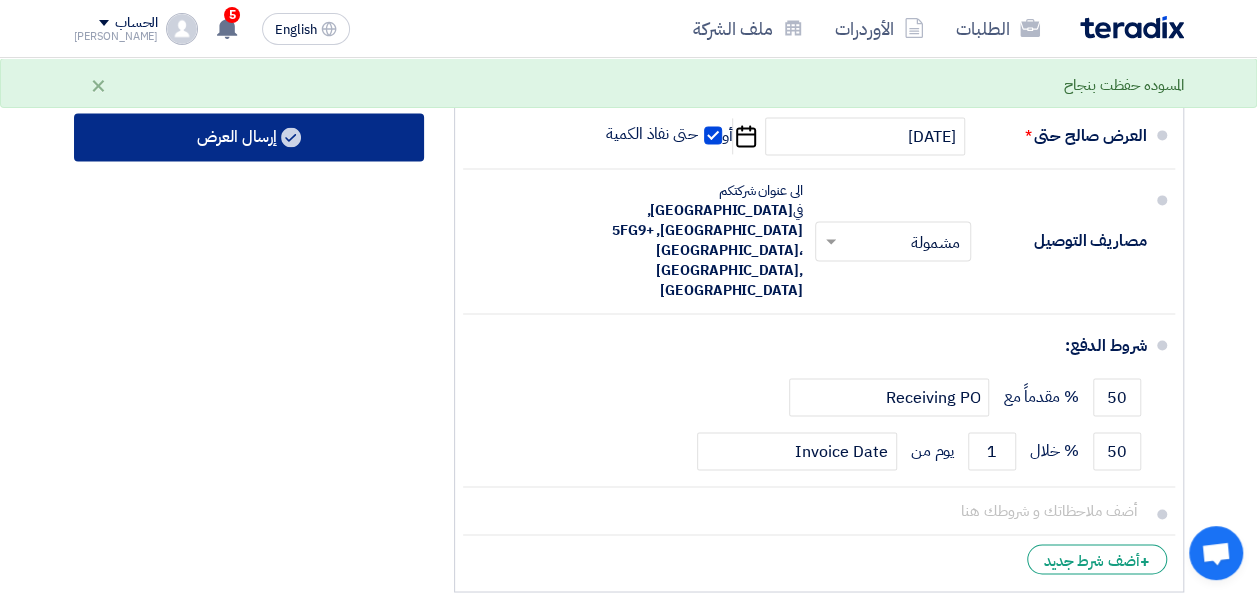 click on "إرسال العرض" 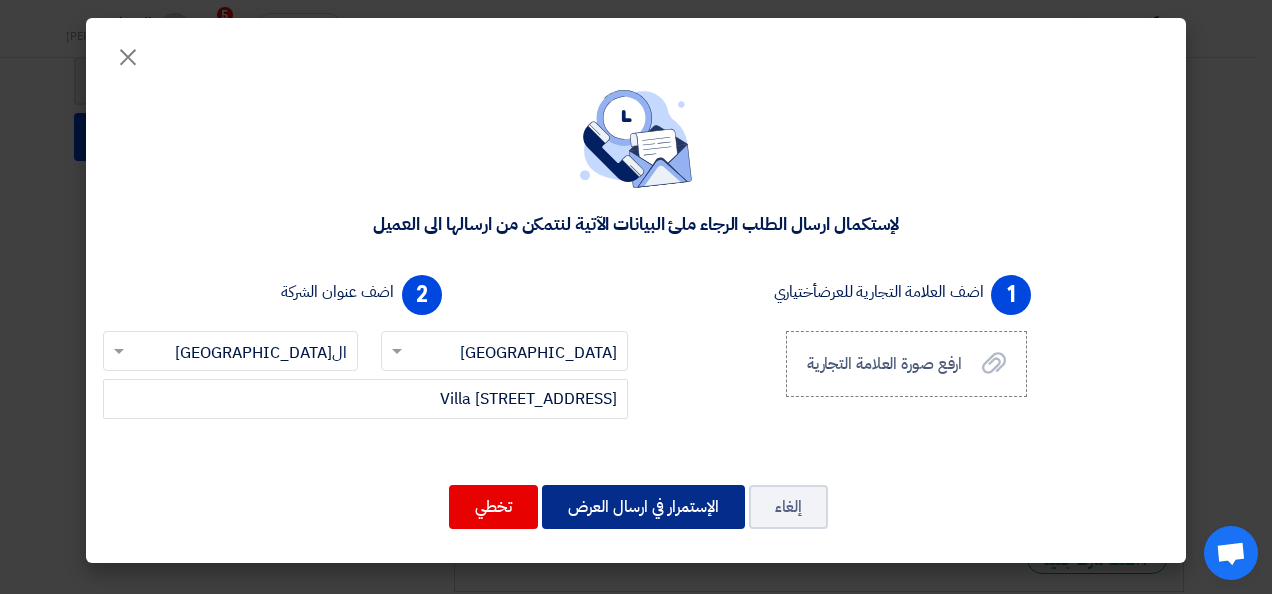 click on "الإستمرار في ارسال العرض" 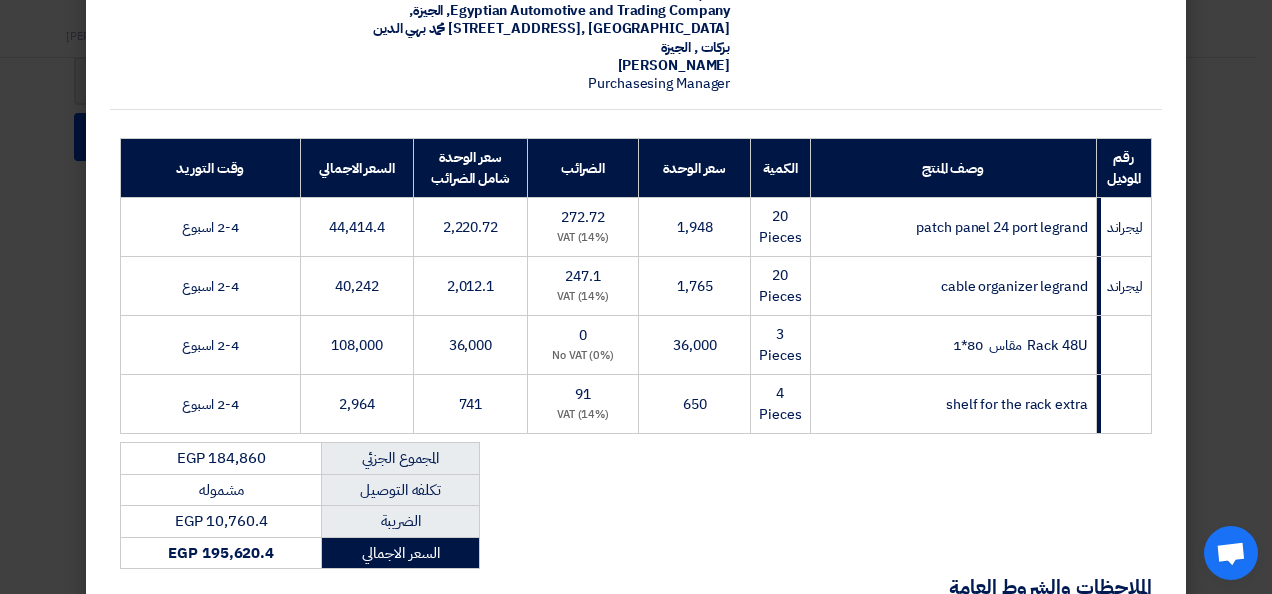 scroll, scrollTop: 486, scrollLeft: 0, axis: vertical 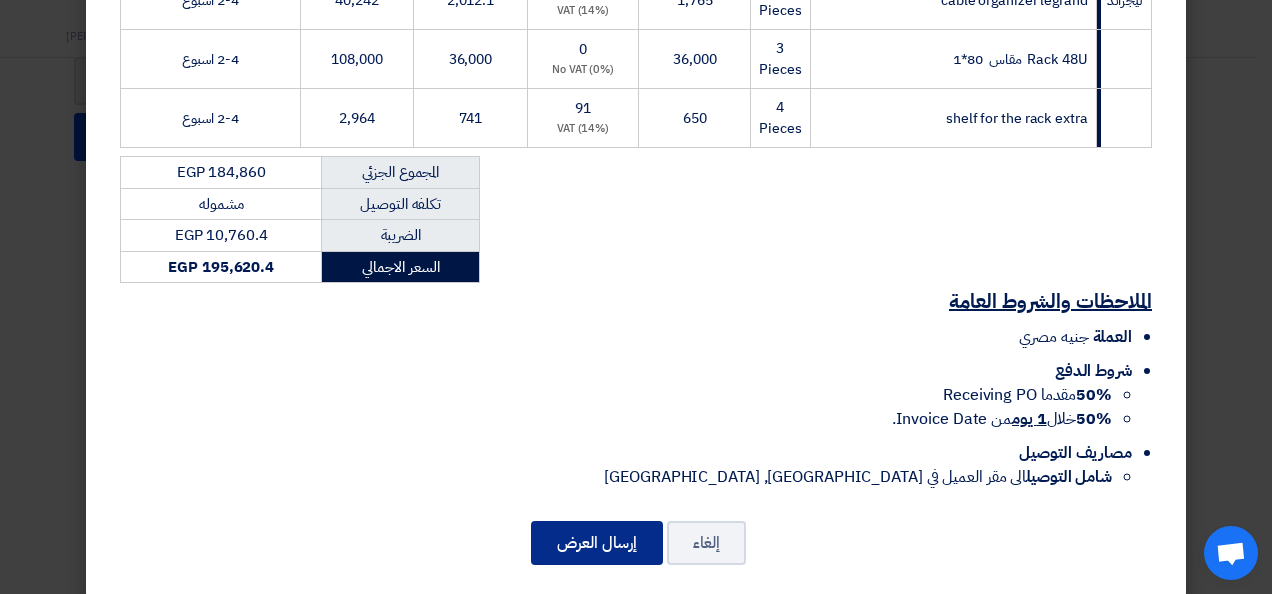 click on "إرسال العرض" 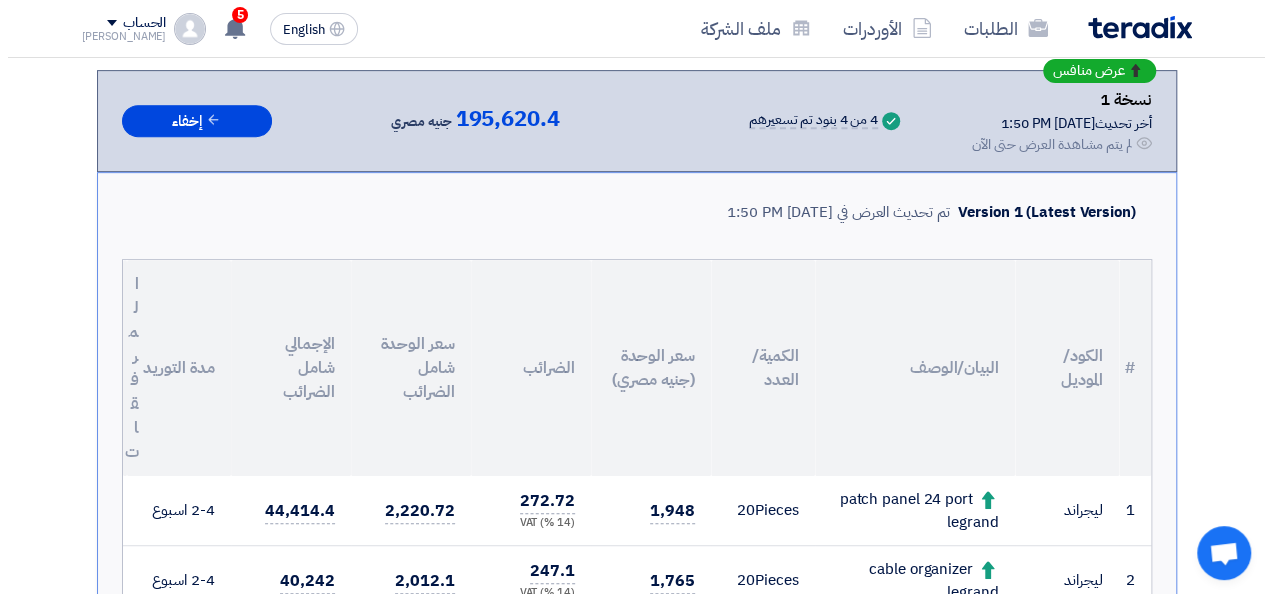 scroll, scrollTop: 274, scrollLeft: 0, axis: vertical 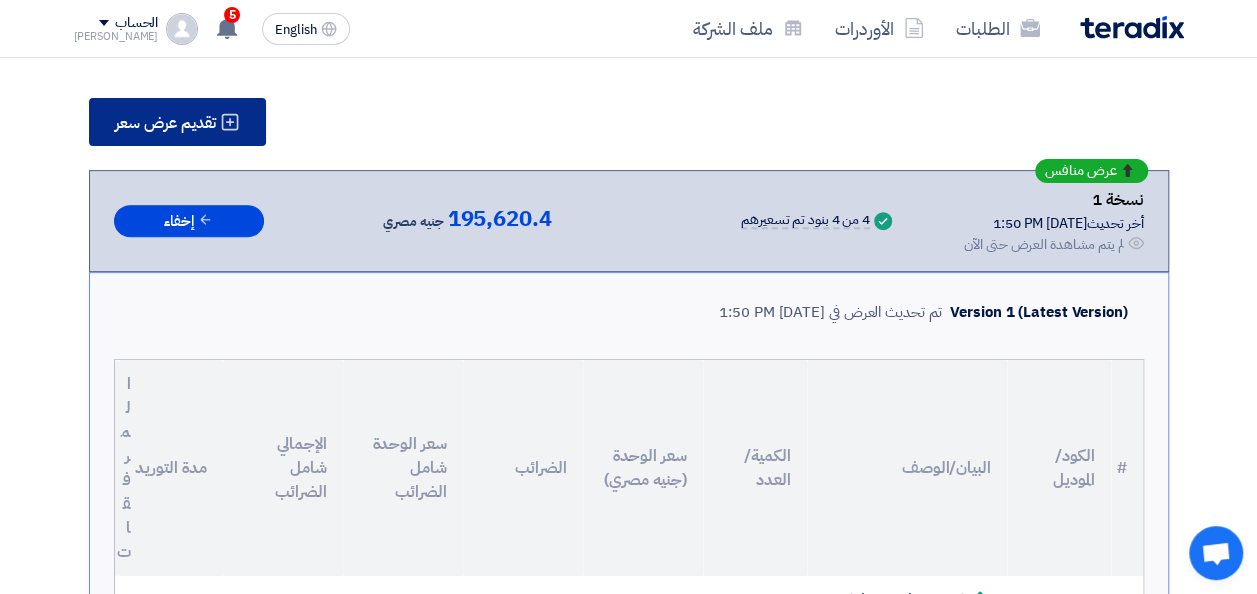 click on "تقديم عرض سعر" 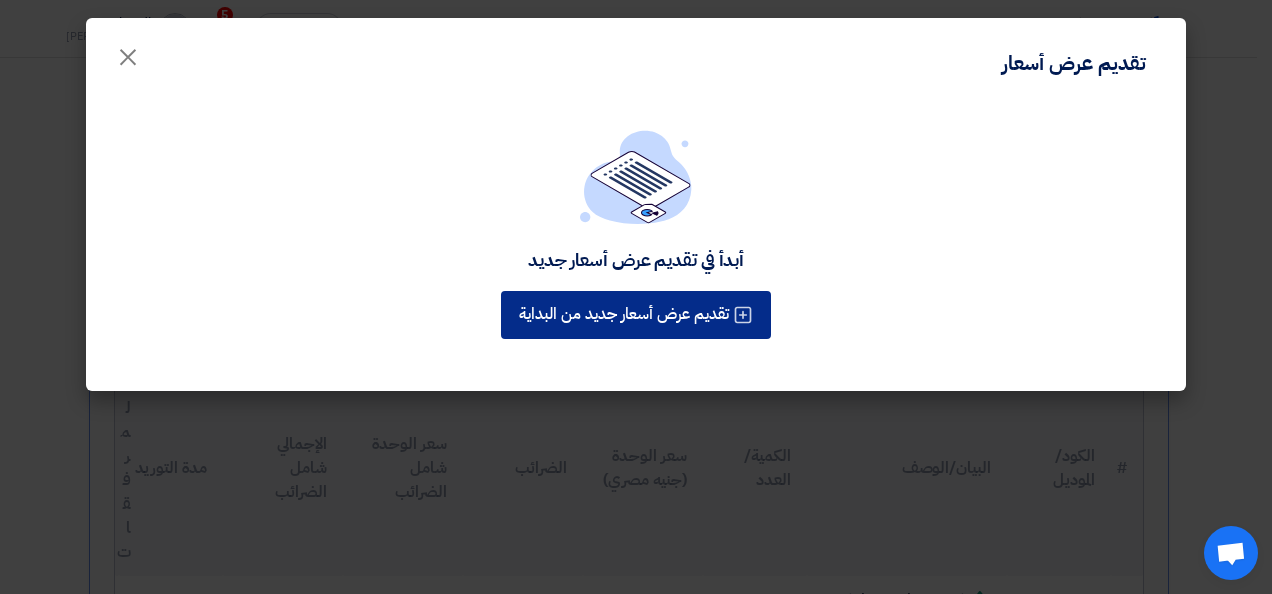 click on "تقديم عرض أسعار جديد من البداية" 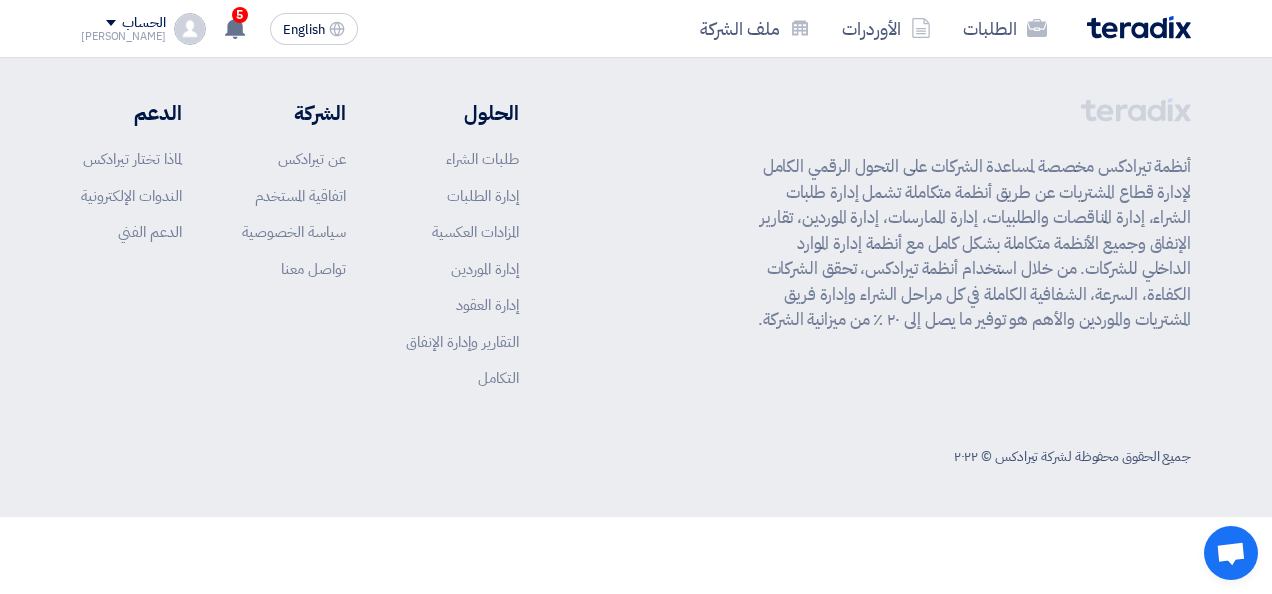 click on "الطلبات
الأوردرات
ملف الشركة
English
EN
5
تم نشر طلب عروض أسعار جديد - شاهد التفاصيل
4 days ago" at bounding box center [636, 258] 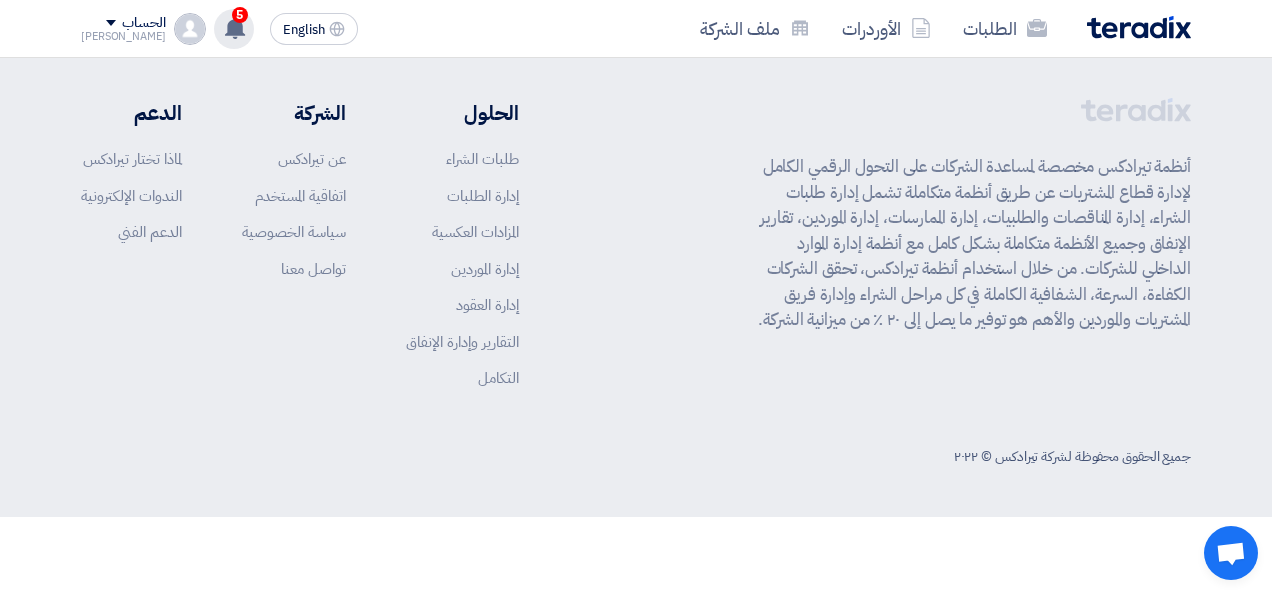 click 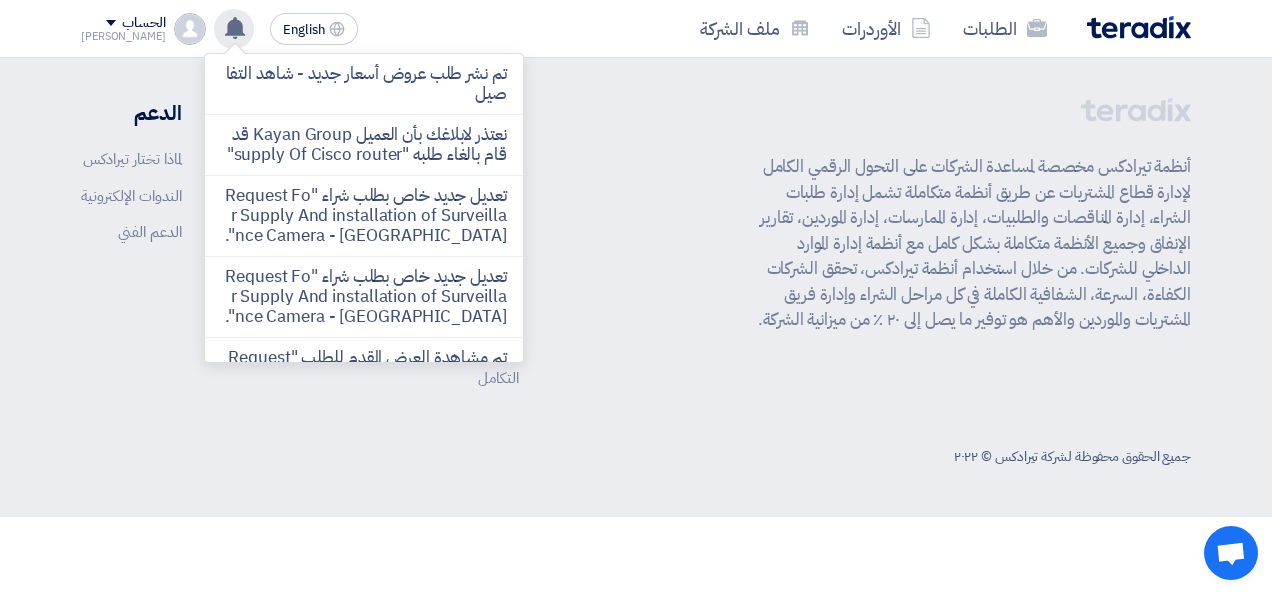 scroll, scrollTop: 461, scrollLeft: 0, axis: vertical 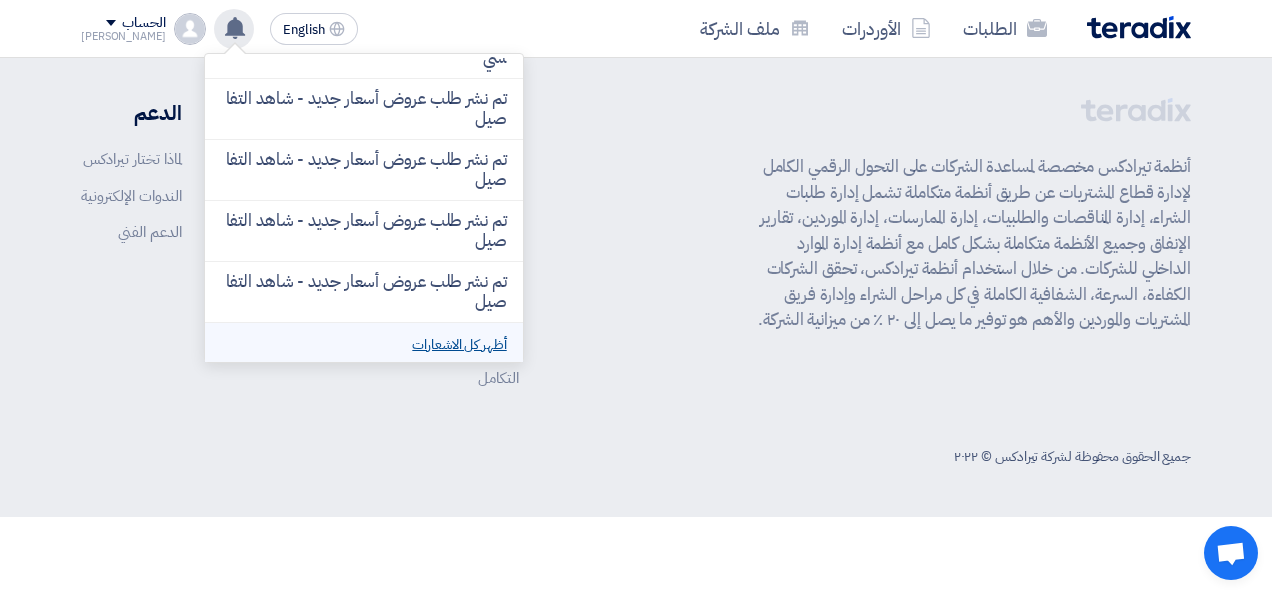 click on "أظهر كل الاشعارات" 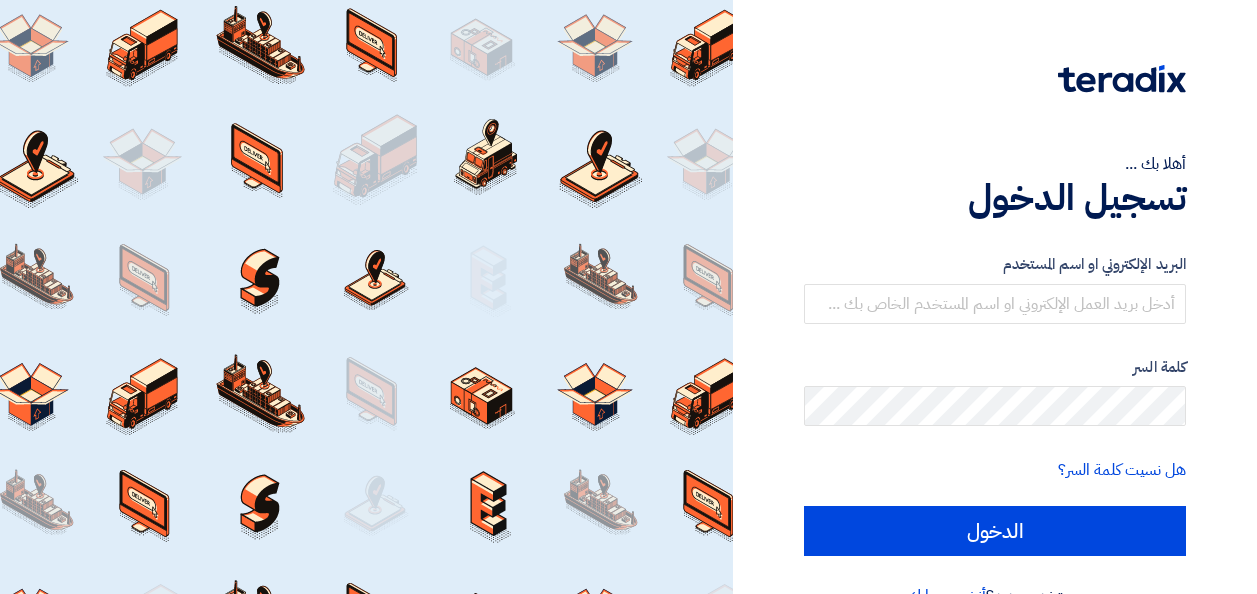 scroll, scrollTop: 0, scrollLeft: 0, axis: both 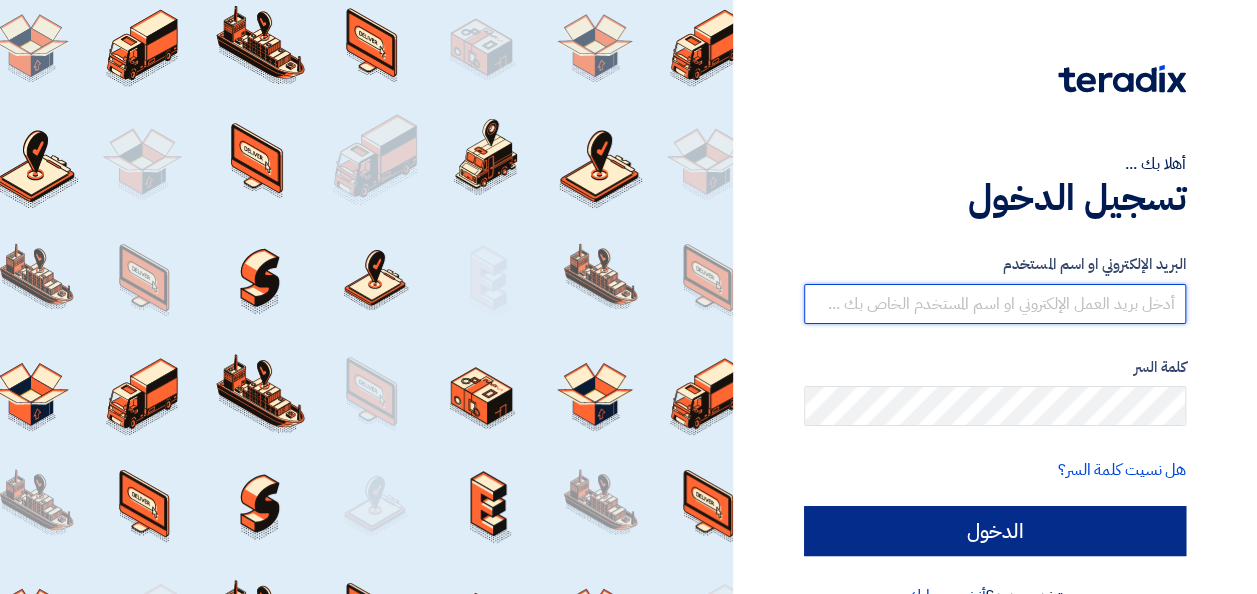 type on "[EMAIL_ADDRESS][DOMAIN_NAME]" 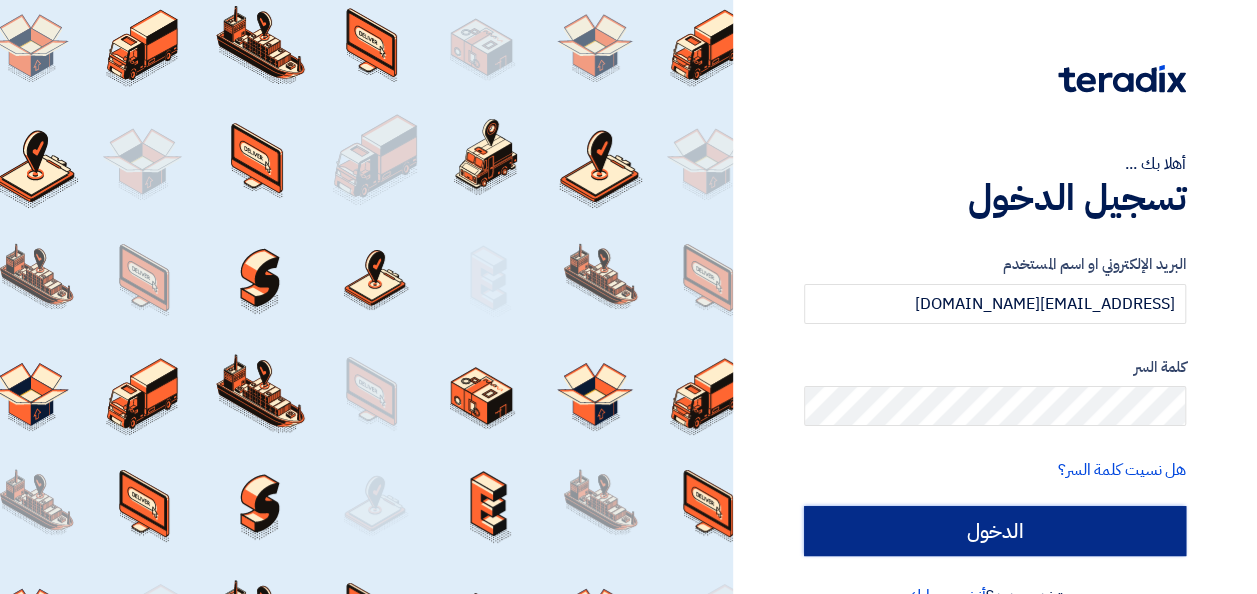 click on "الدخول" 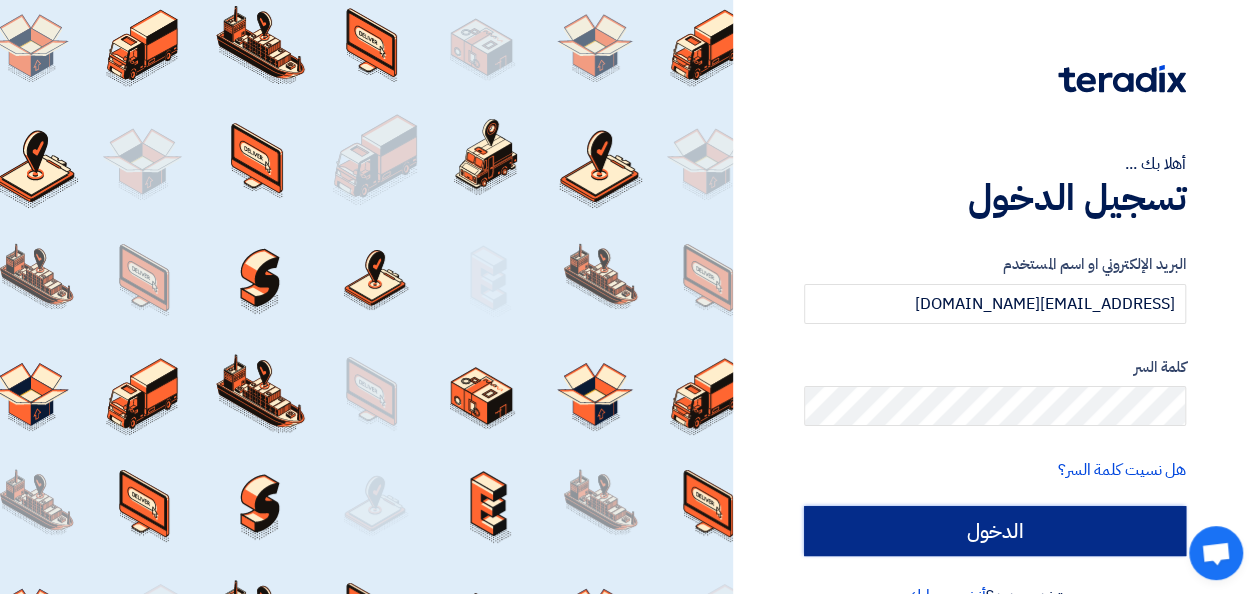 click on "الدخول" 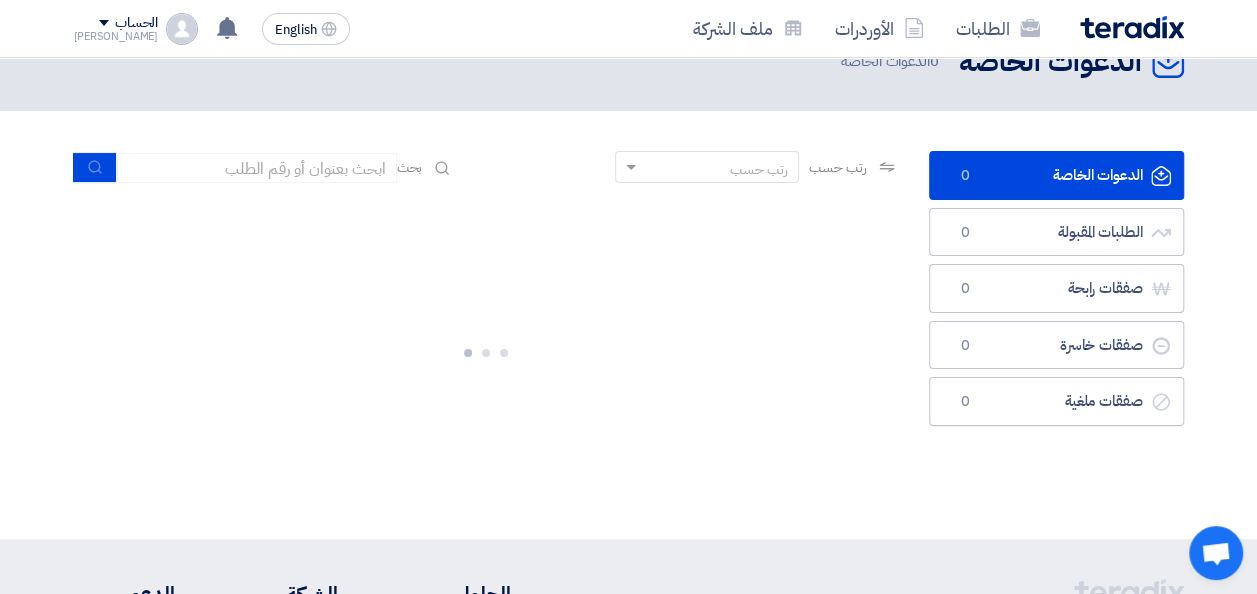 scroll, scrollTop: 0, scrollLeft: 0, axis: both 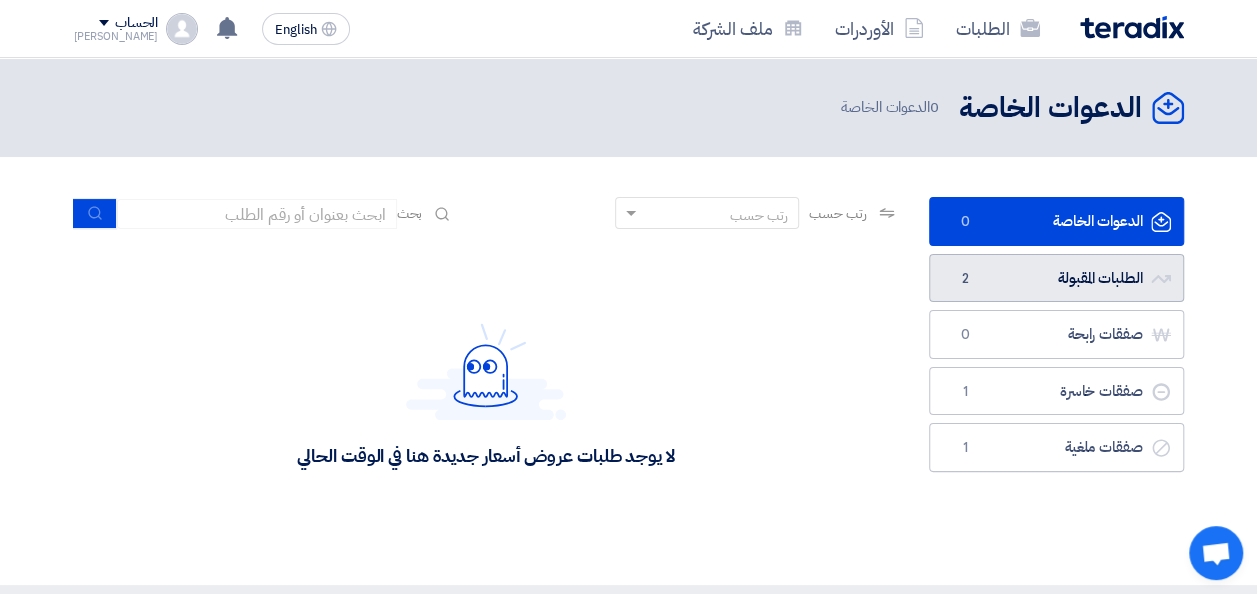 click on "الطلبات المقبولة
الطلبات المقبولة
2" 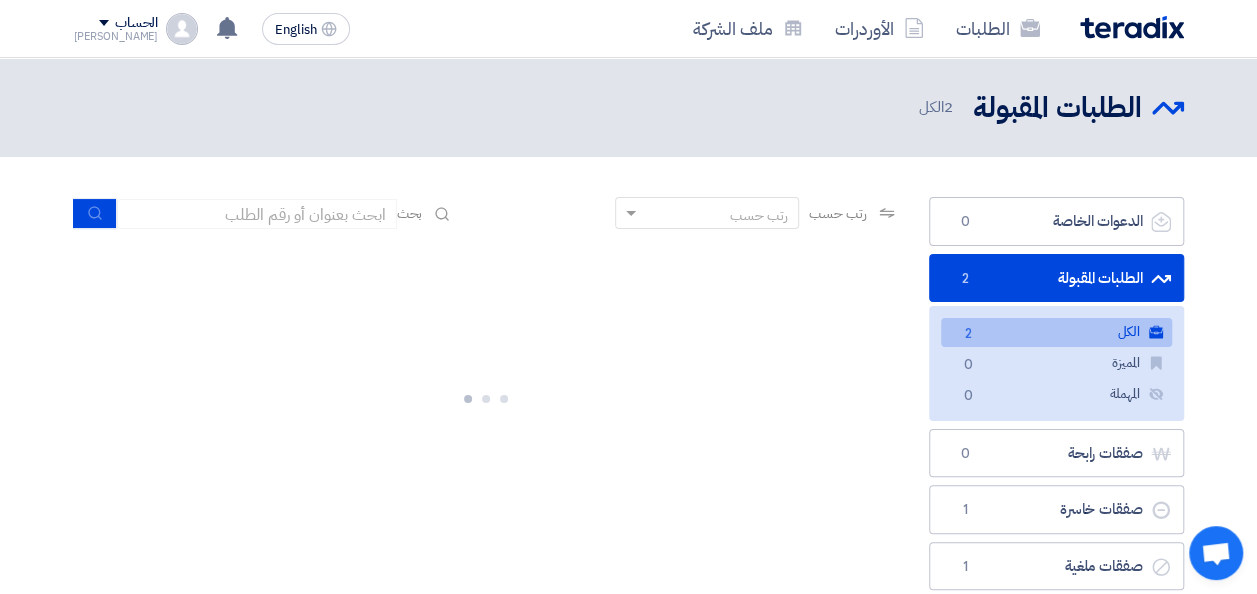 scroll, scrollTop: 100, scrollLeft: 0, axis: vertical 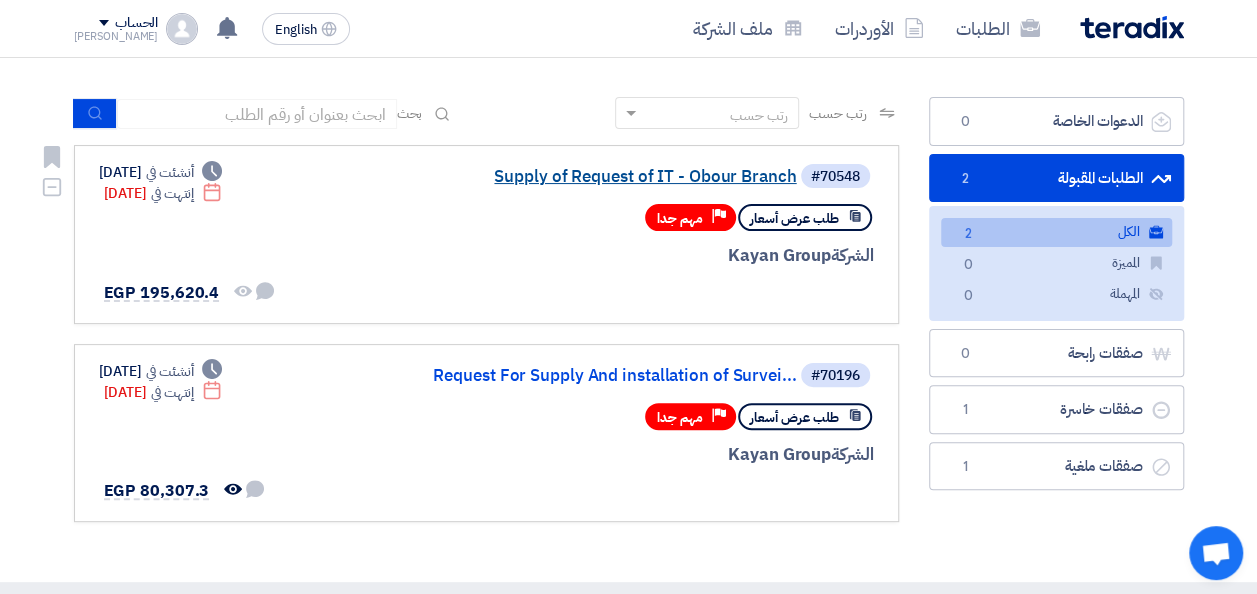 click on "Supply of Request of IT - Obour Branch" 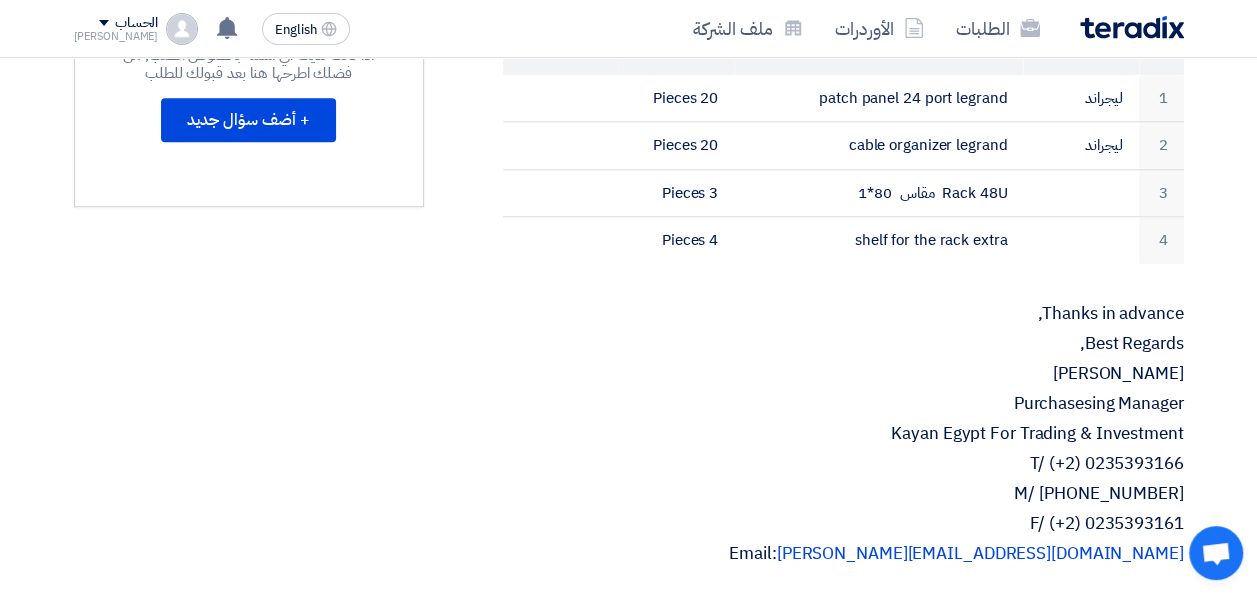 scroll, scrollTop: 0, scrollLeft: 0, axis: both 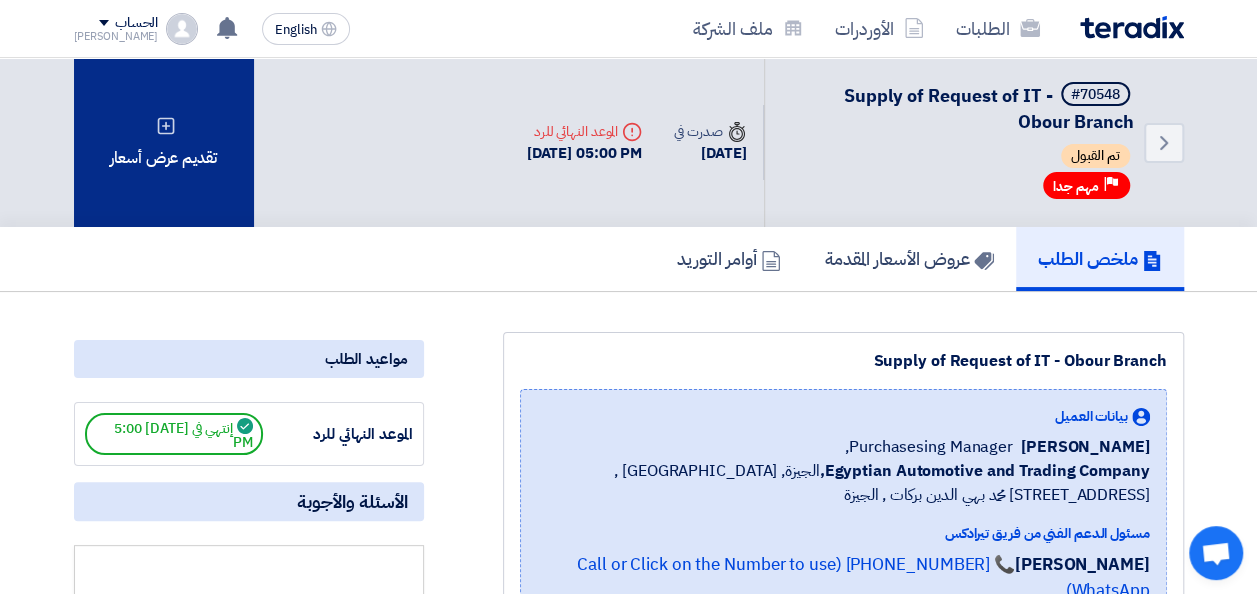 click on "تقديم عرض أسعار" 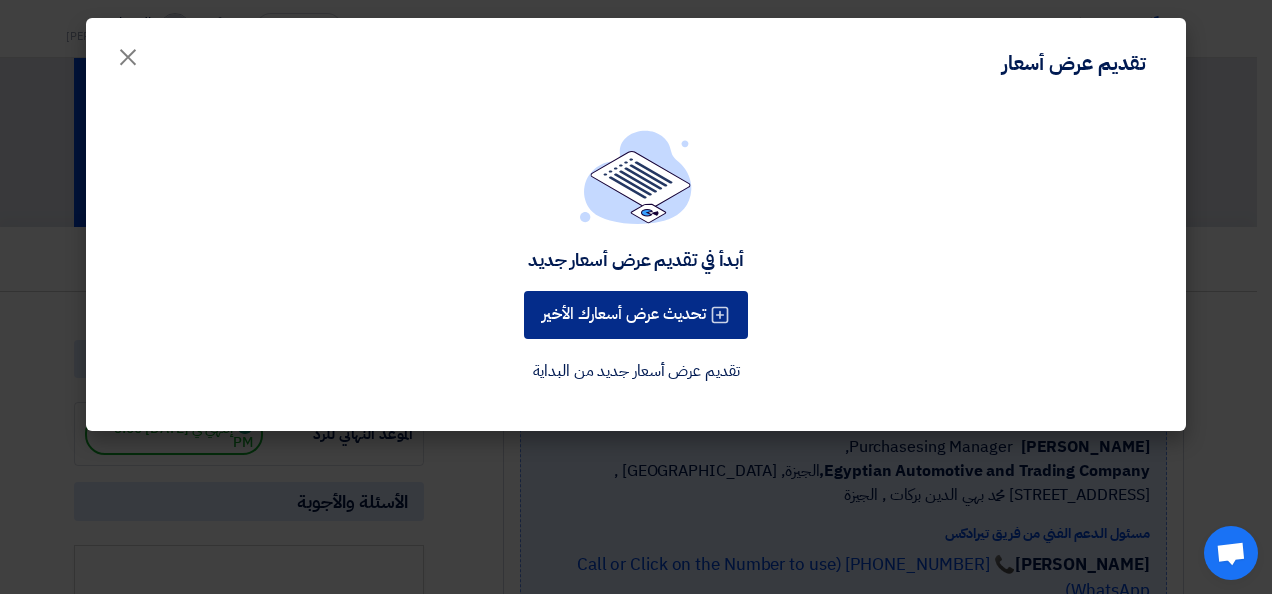 click on "تحديث عرض أسعارك الأخير" 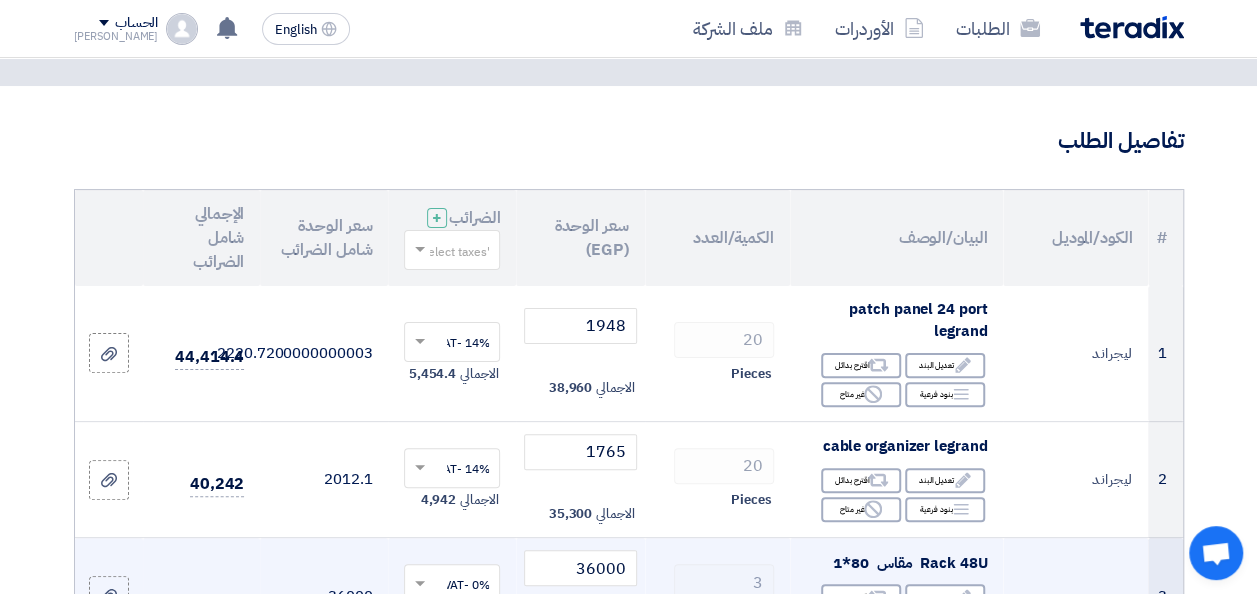 scroll, scrollTop: 300, scrollLeft: 0, axis: vertical 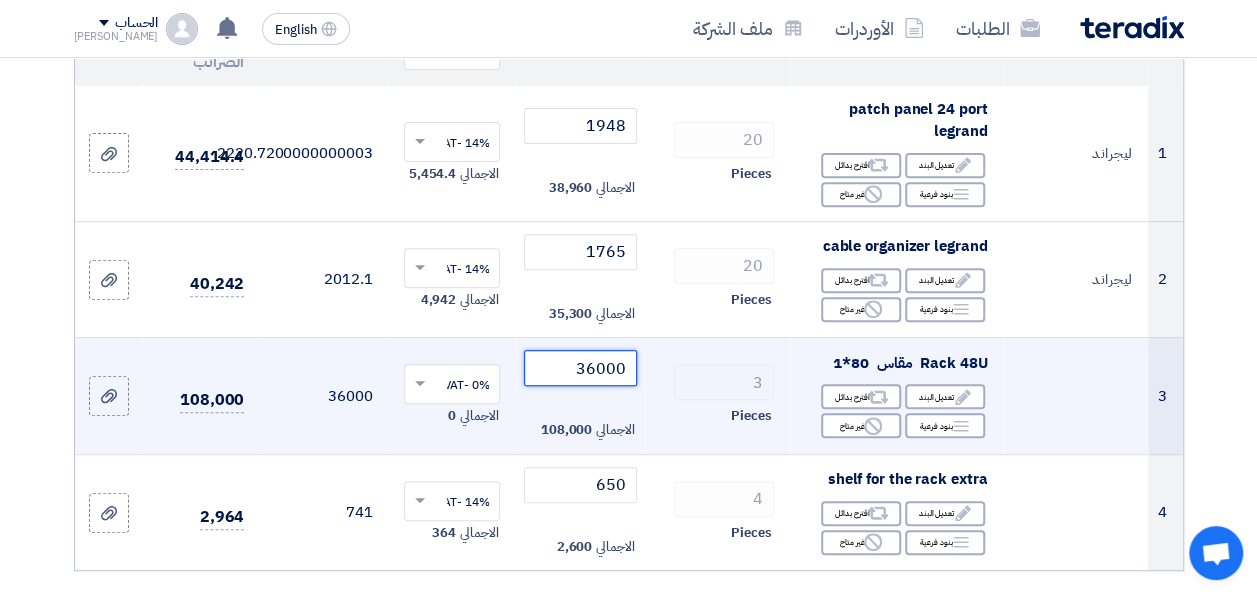 click on "36000" 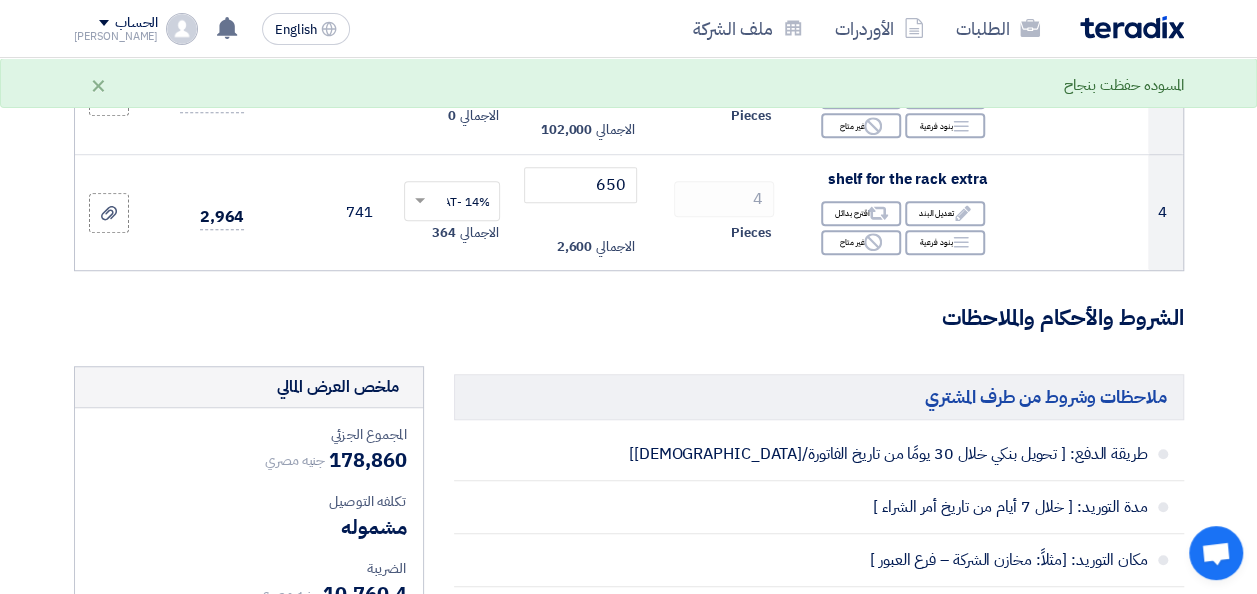 scroll, scrollTop: 1300, scrollLeft: 0, axis: vertical 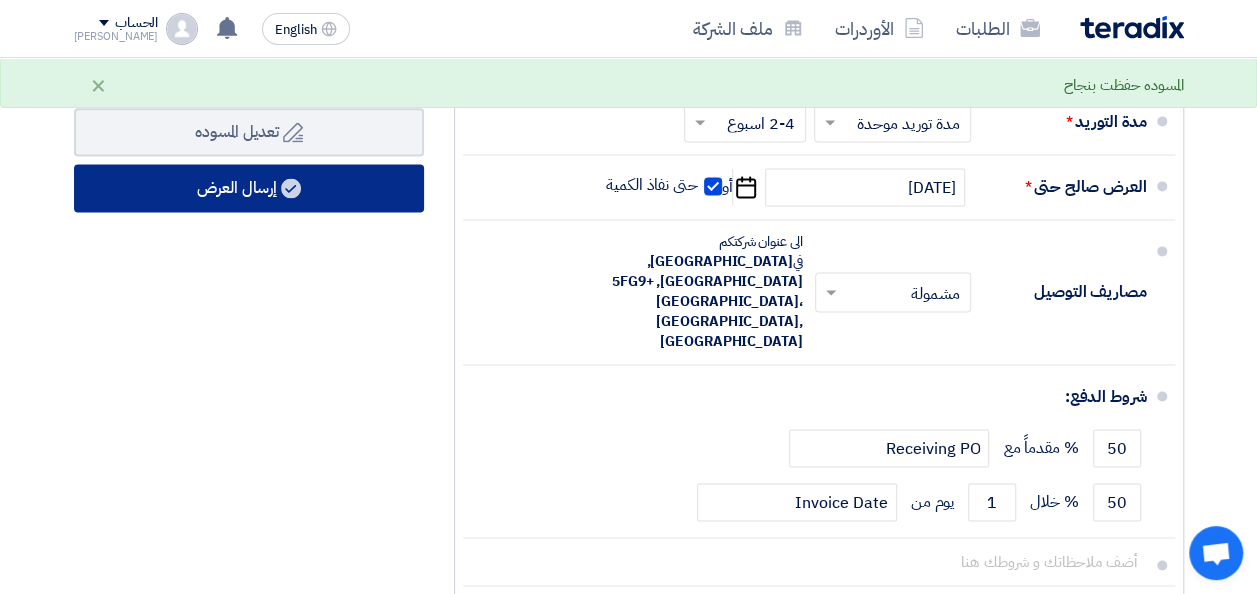 type on "34000" 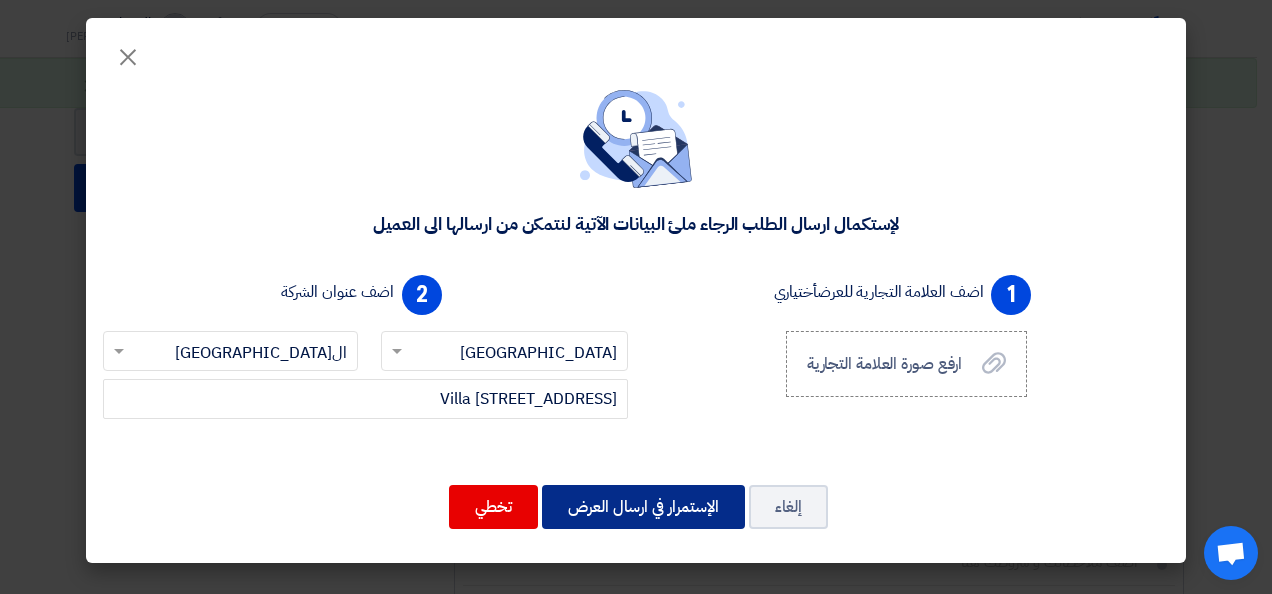 click on "الإستمرار في ارسال العرض" 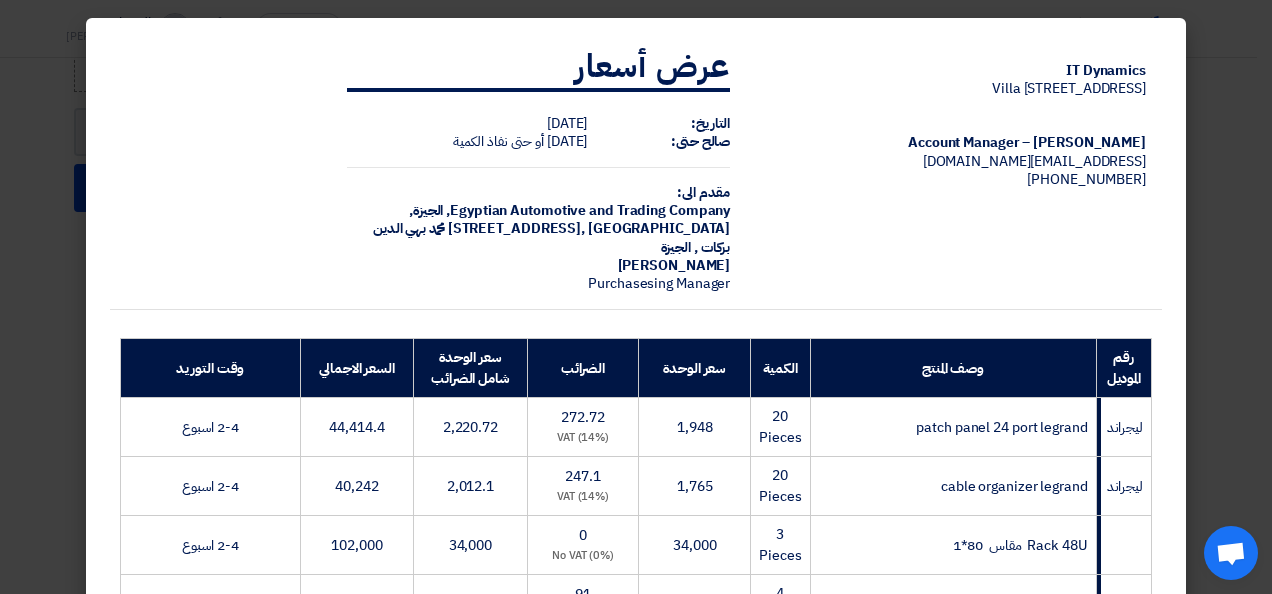 click on "IT Dynamics
Villa [STREET_ADDRESS]
[PERSON_NAME] – Account Manager
[EMAIL_ADDRESS][DOMAIN_NAME]
[PHONE_NUMBER]
عرض أسعار
التاريخ:
[DATE]
[PERSON_NAME] حتى:
[DATE]
أو حتى نفاذ الكمية
مقدم الى:
Egyptian Automotive and Trading Company,
[PERSON_NAME] Manager" 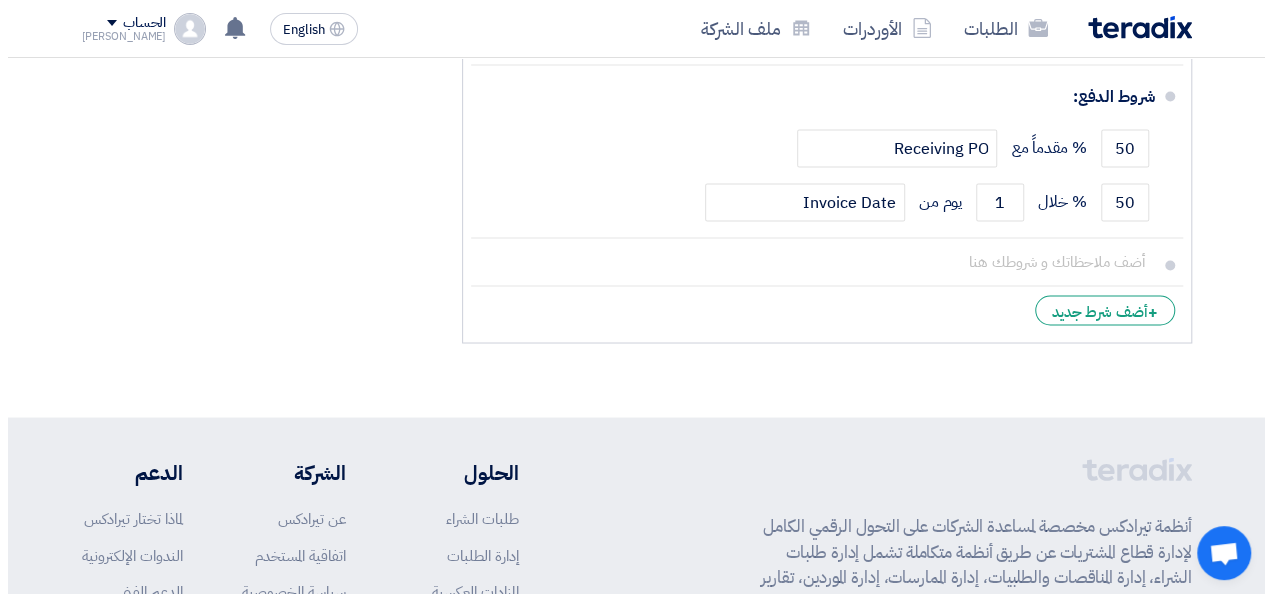 scroll, scrollTop: 1400, scrollLeft: 0, axis: vertical 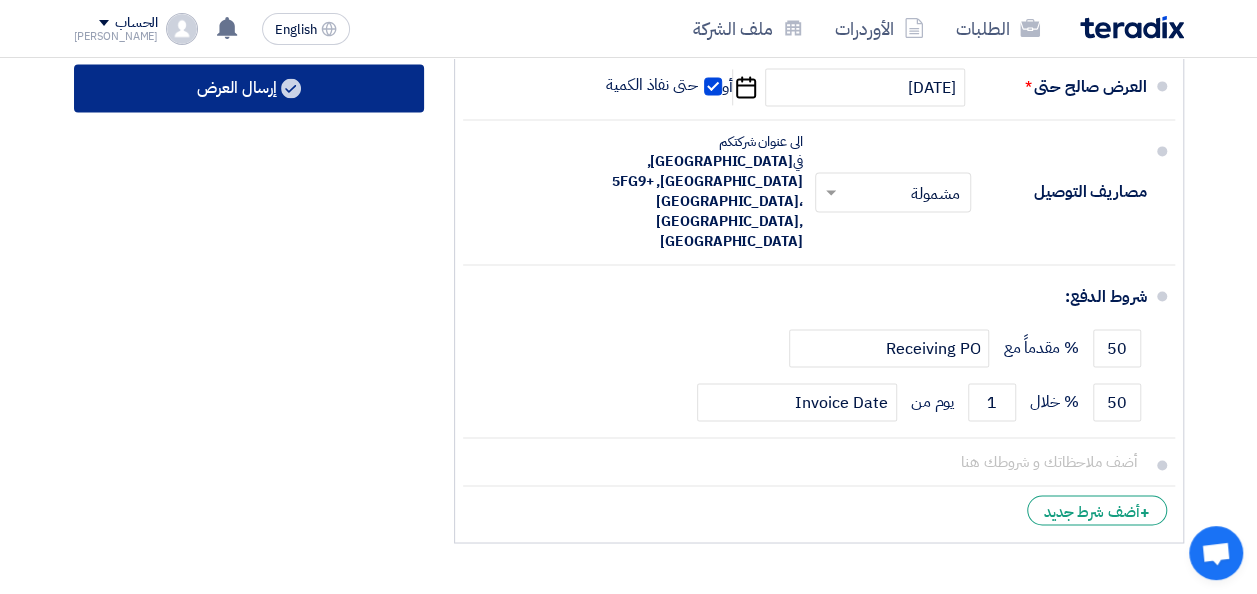 click on "إرسال العرض" 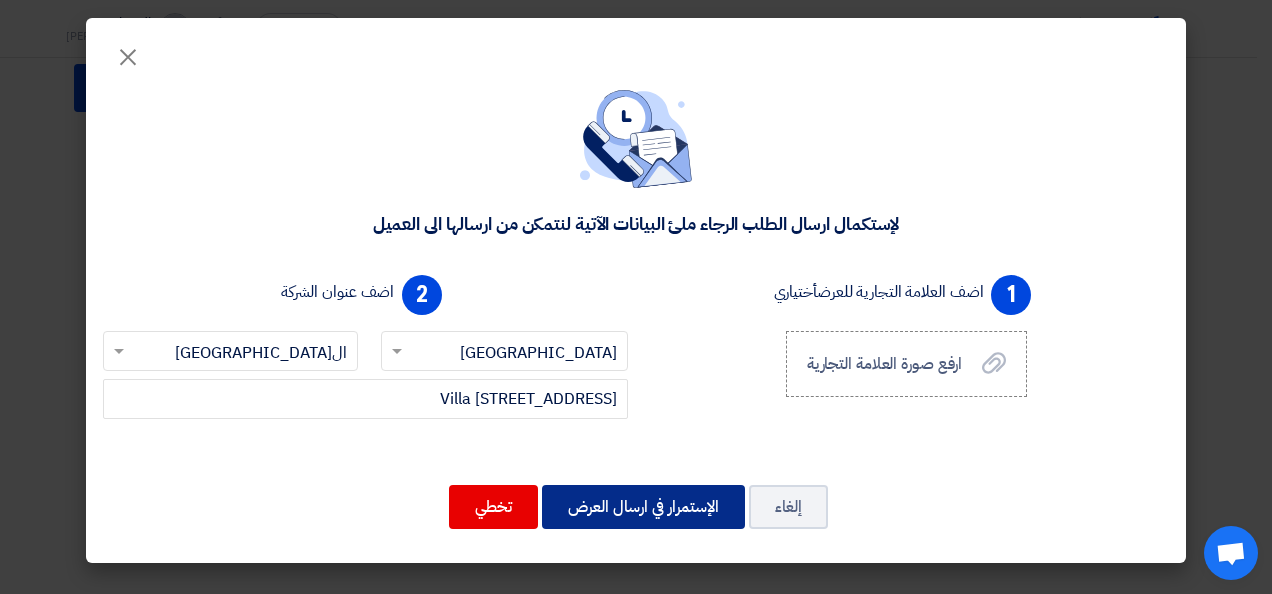 click on "الإستمرار في ارسال العرض" 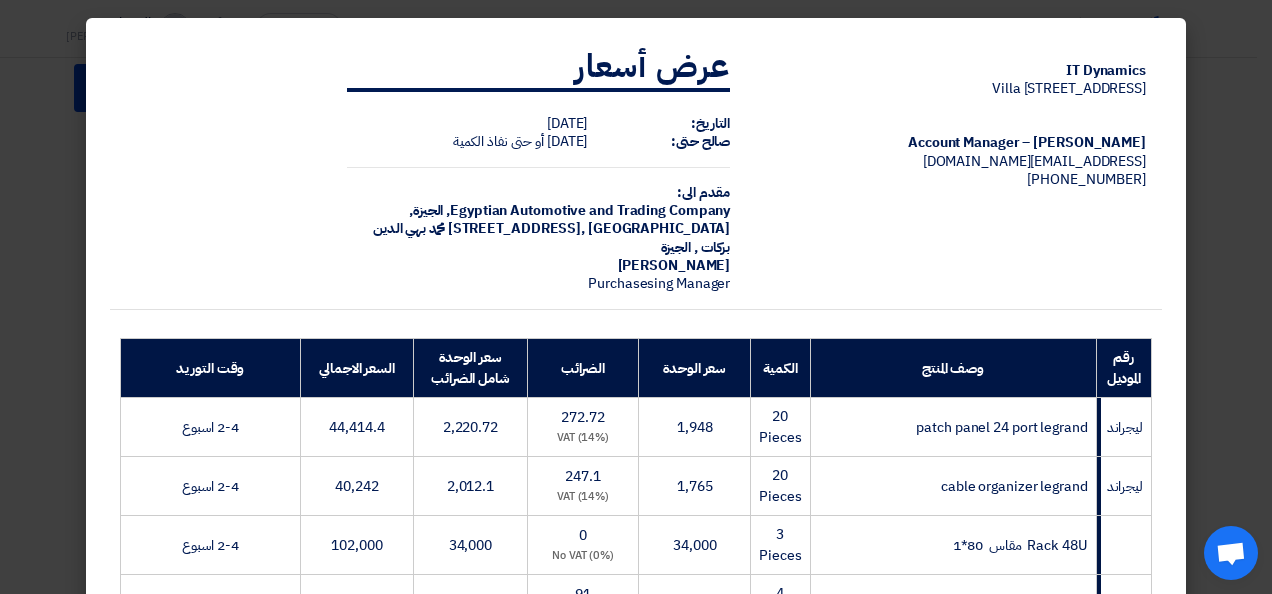 scroll, scrollTop: 486, scrollLeft: 0, axis: vertical 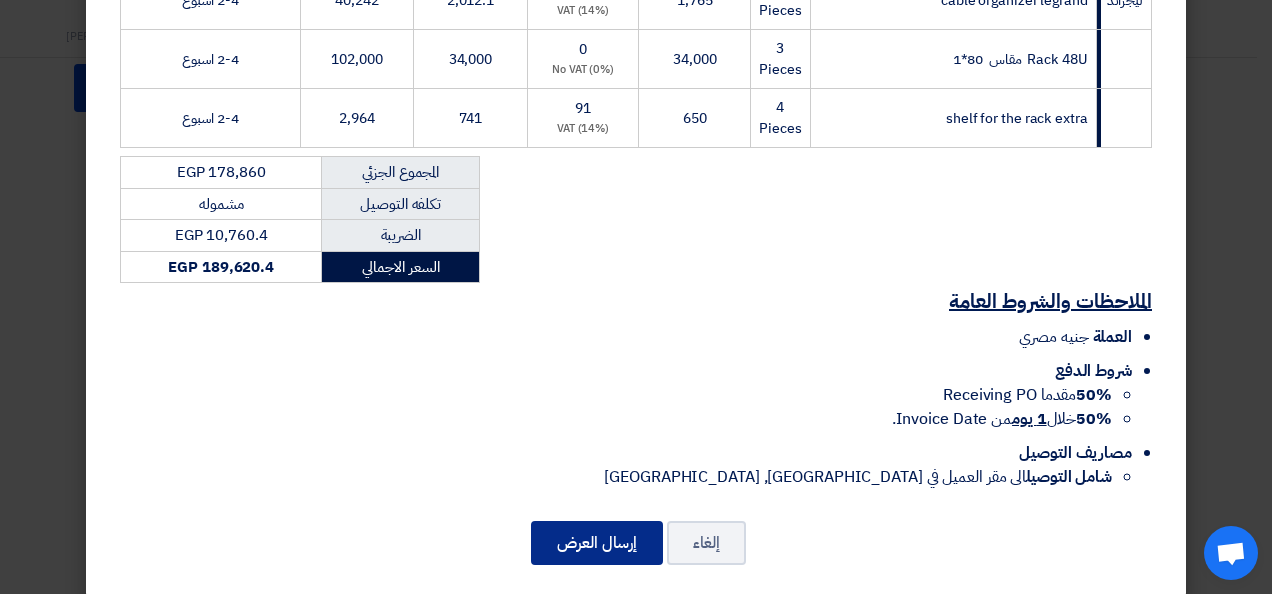 click on "إرسال العرض" 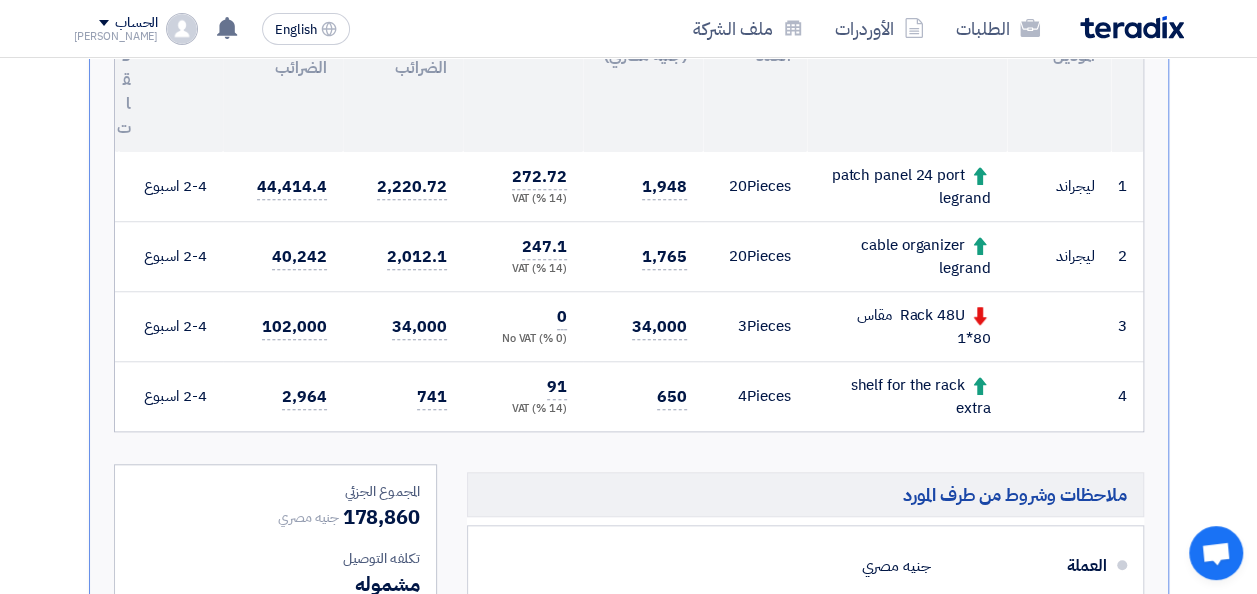 scroll, scrollTop: 0, scrollLeft: 0, axis: both 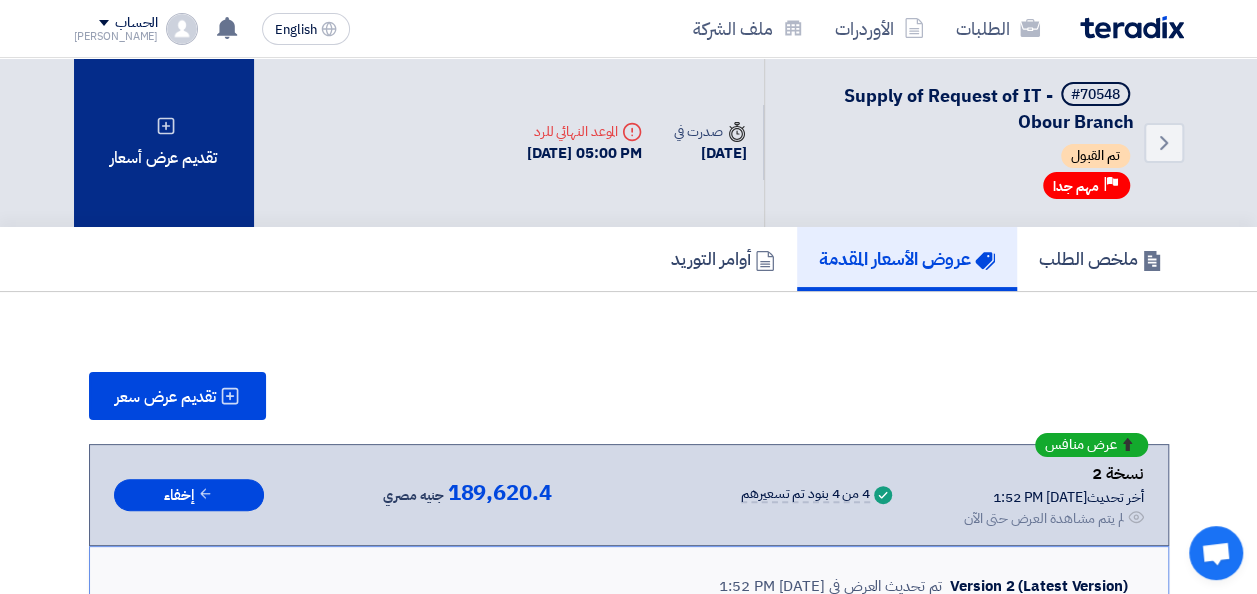 click on "تقديم عرض أسعار" 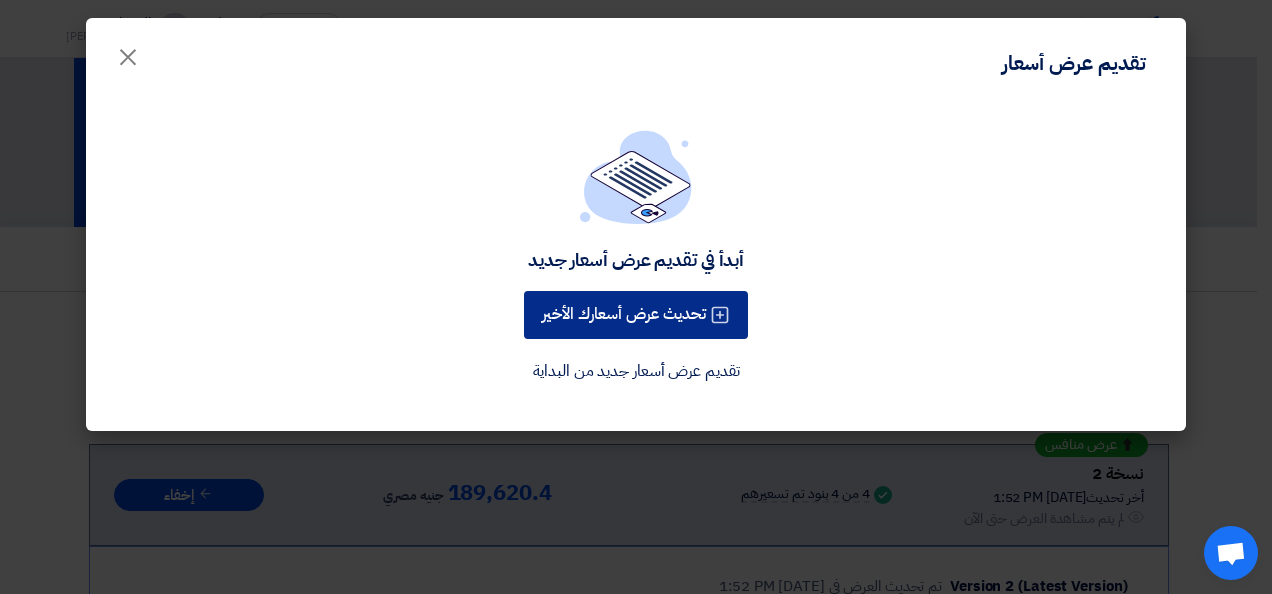 click on "تحديث عرض أسعارك الأخير" 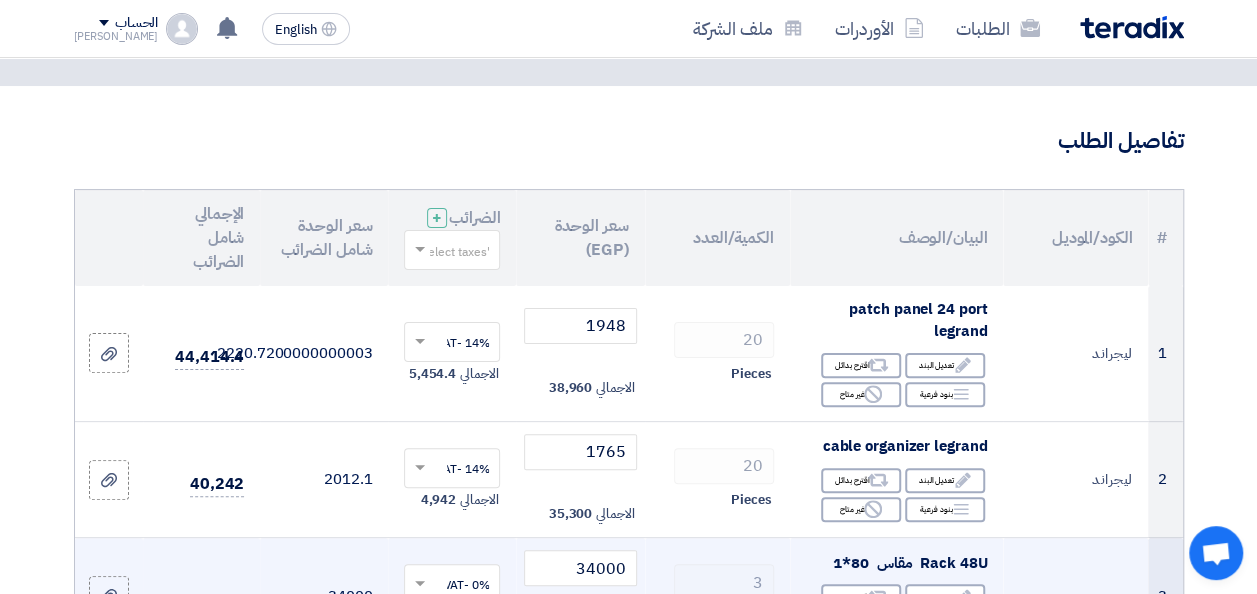 scroll, scrollTop: 200, scrollLeft: 0, axis: vertical 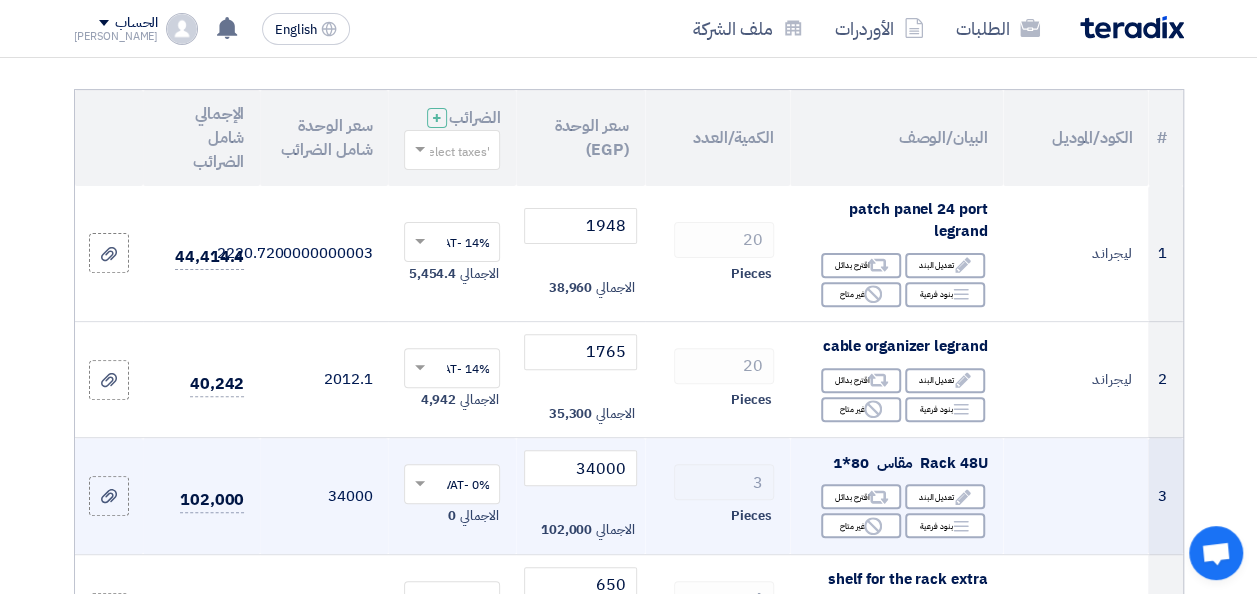 click 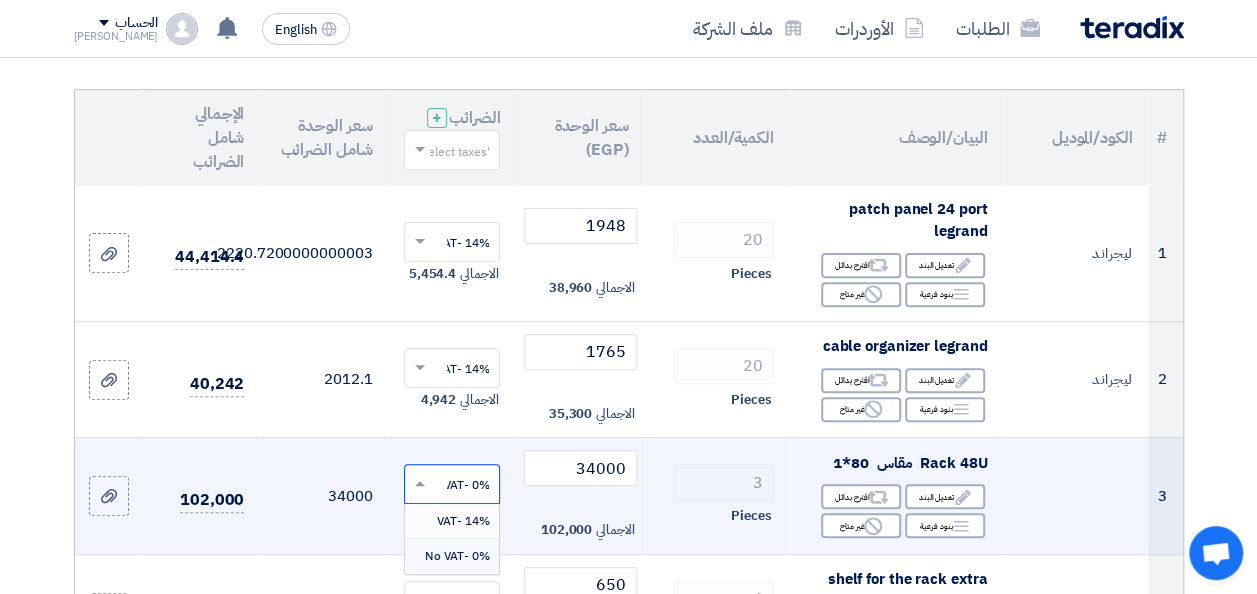 click on "14% -VAT" at bounding box center (462, 521) 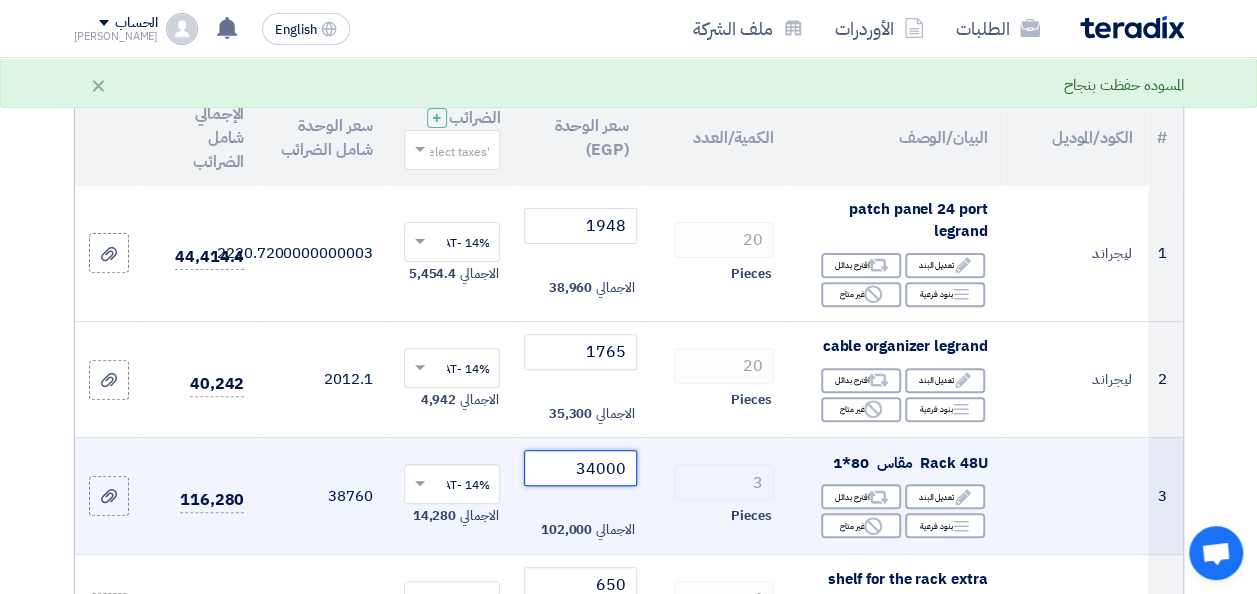 drag, startPoint x: 562, startPoint y: 483, endPoint x: 638, endPoint y: 492, distance: 76.53104 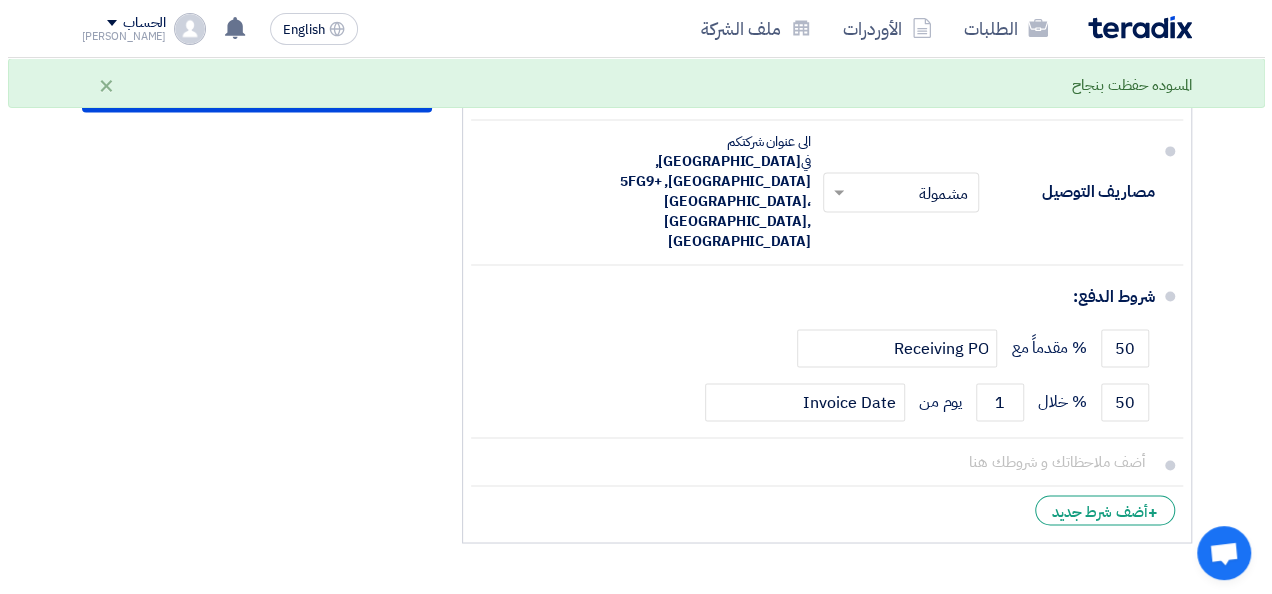 scroll, scrollTop: 1200, scrollLeft: 0, axis: vertical 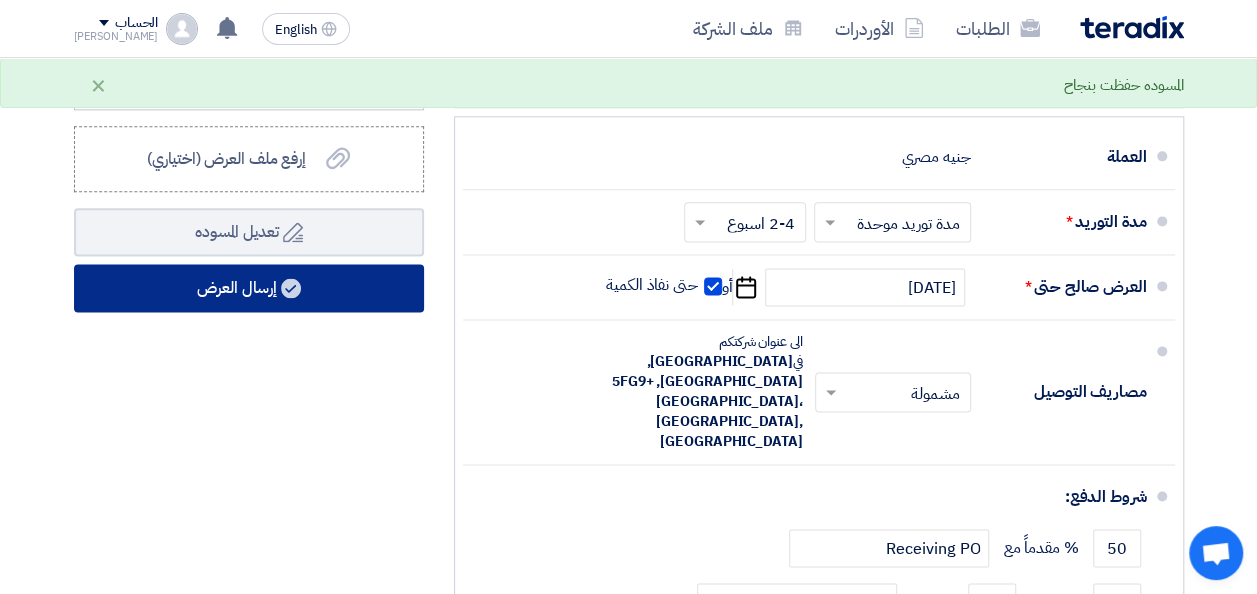 type on "30000" 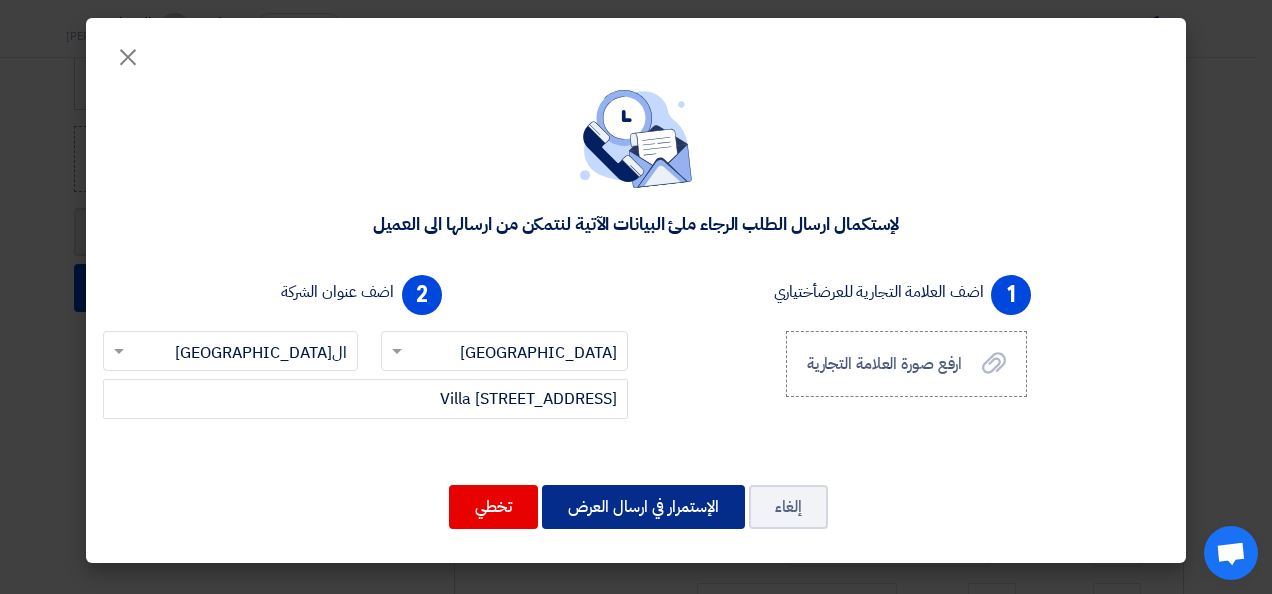click on "الإستمرار في ارسال العرض" 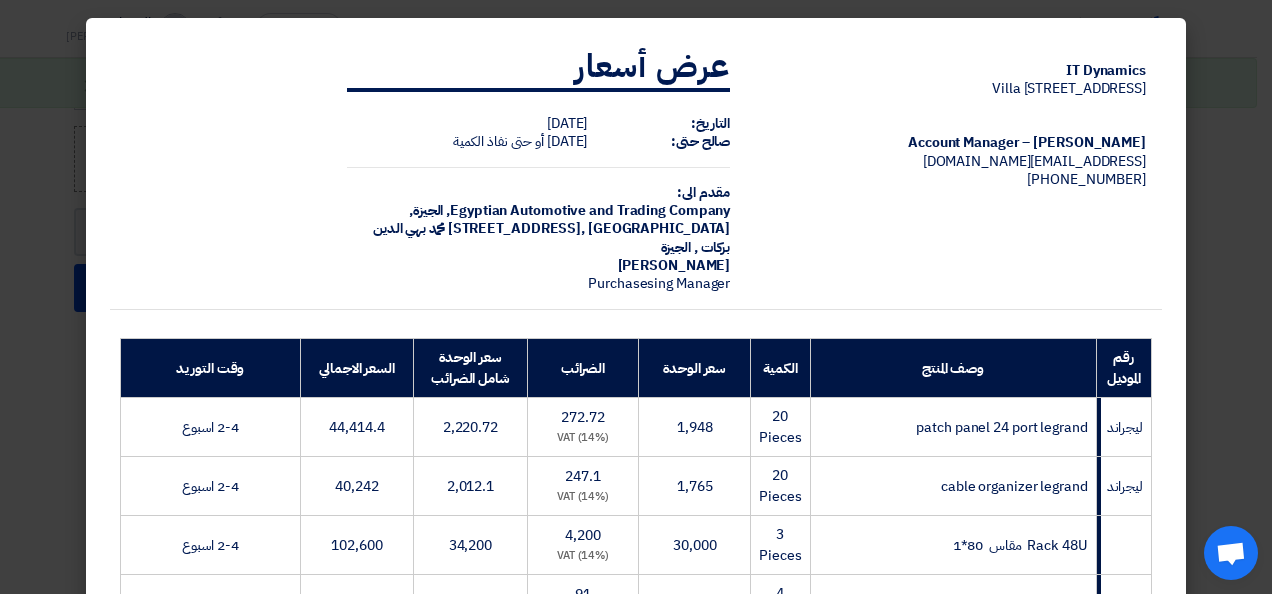 scroll, scrollTop: 486, scrollLeft: 0, axis: vertical 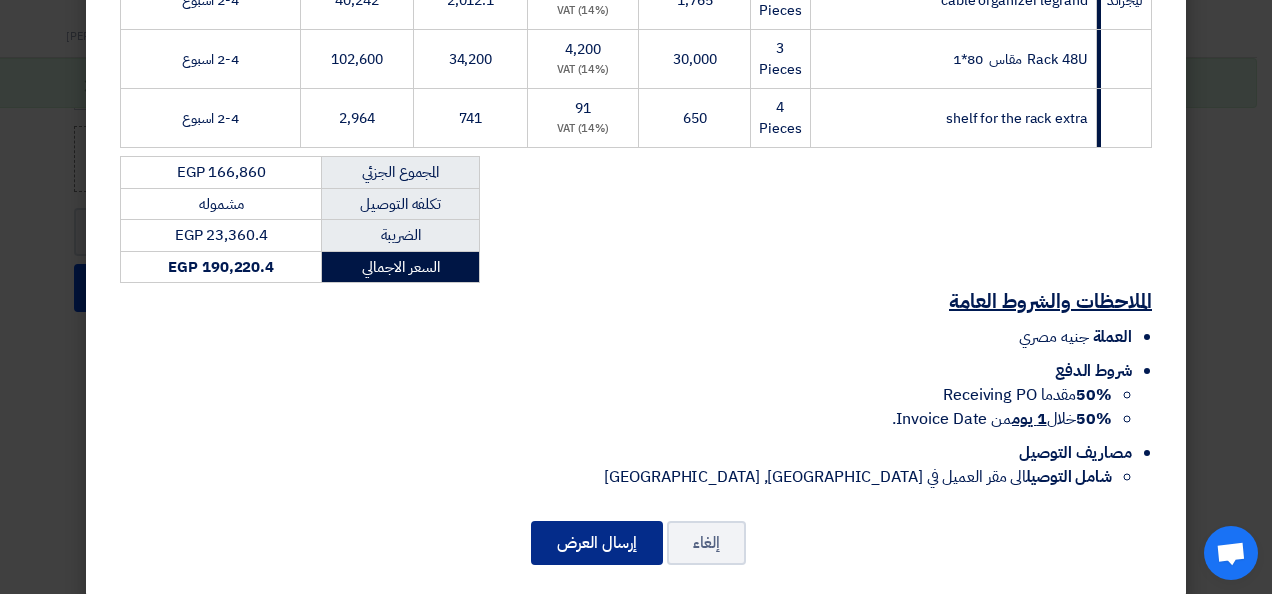click on "إرسال العرض" 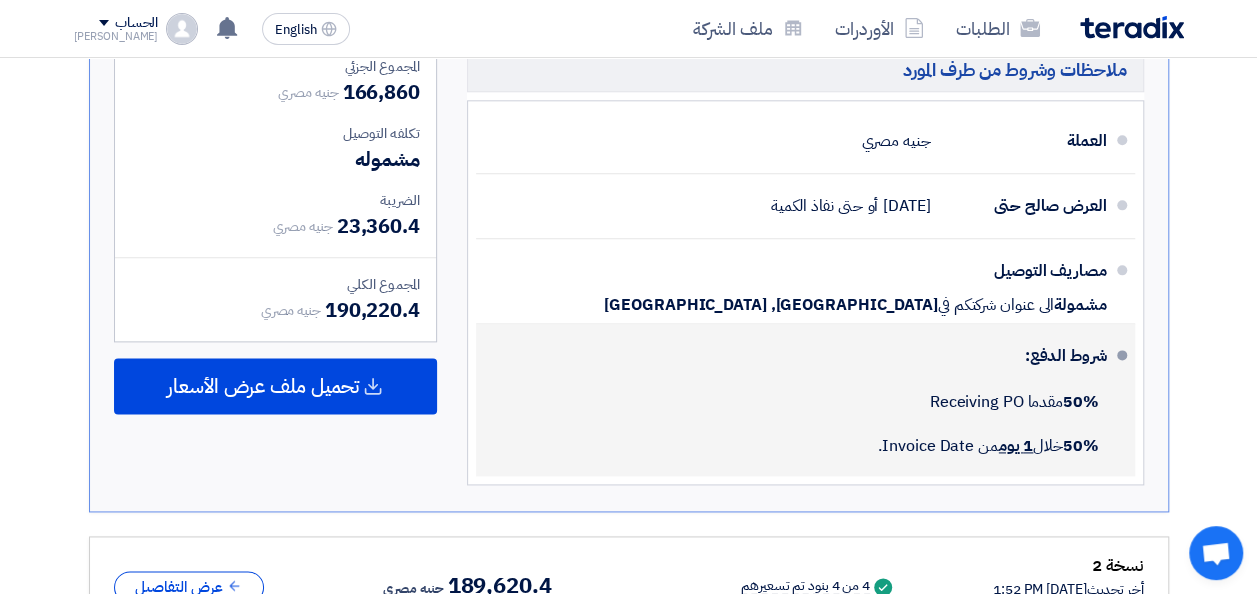 scroll, scrollTop: 623, scrollLeft: 0, axis: vertical 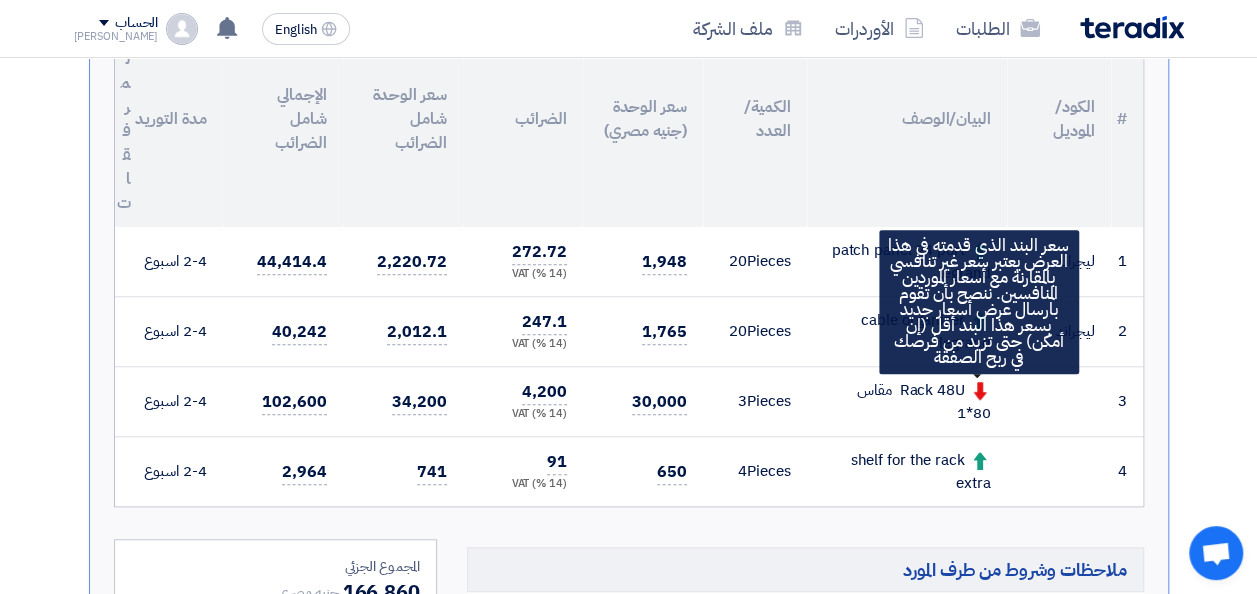 drag, startPoint x: 985, startPoint y: 397, endPoint x: 948, endPoint y: 386, distance: 38.600517 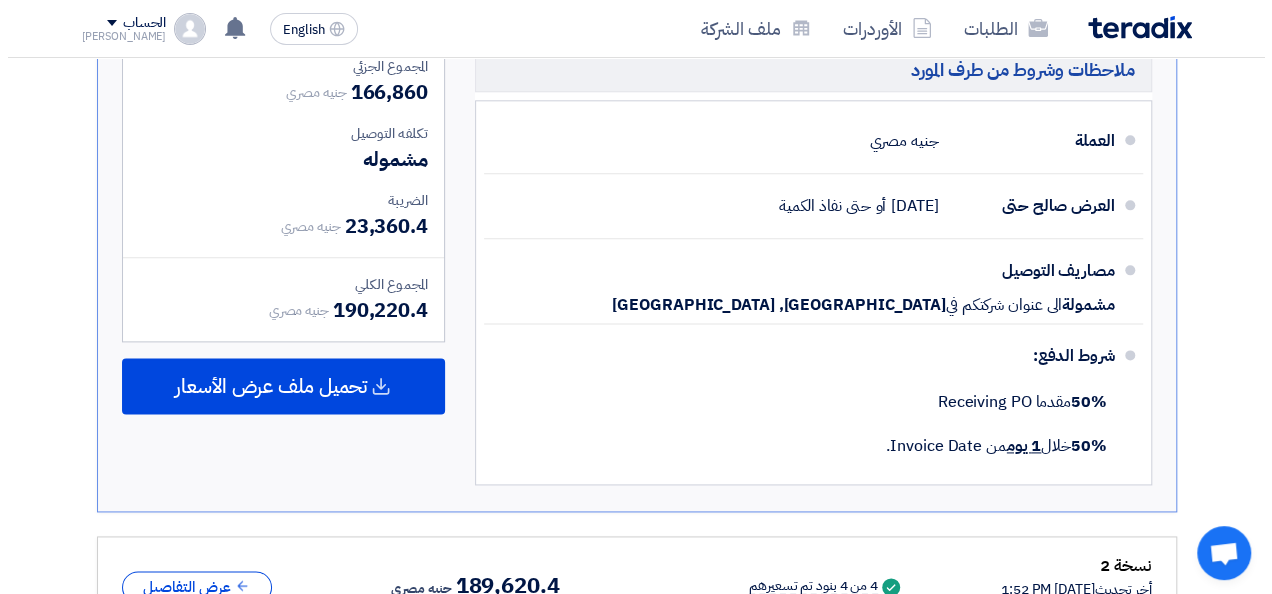 scroll, scrollTop: 323, scrollLeft: 0, axis: vertical 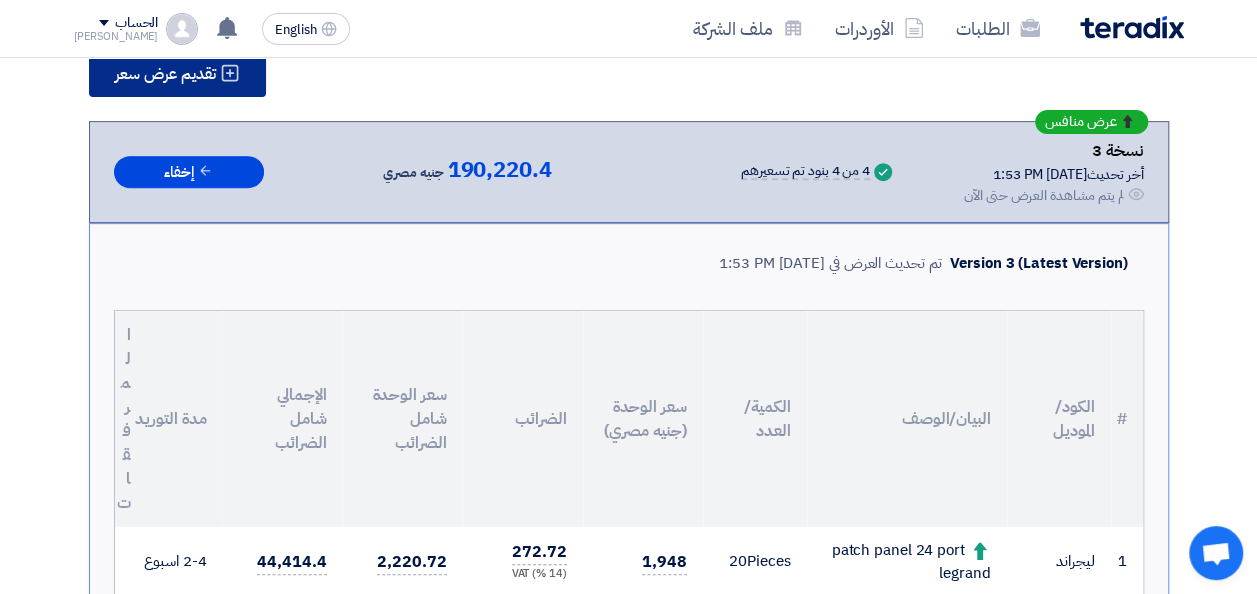 click on "تقديم عرض سعر" 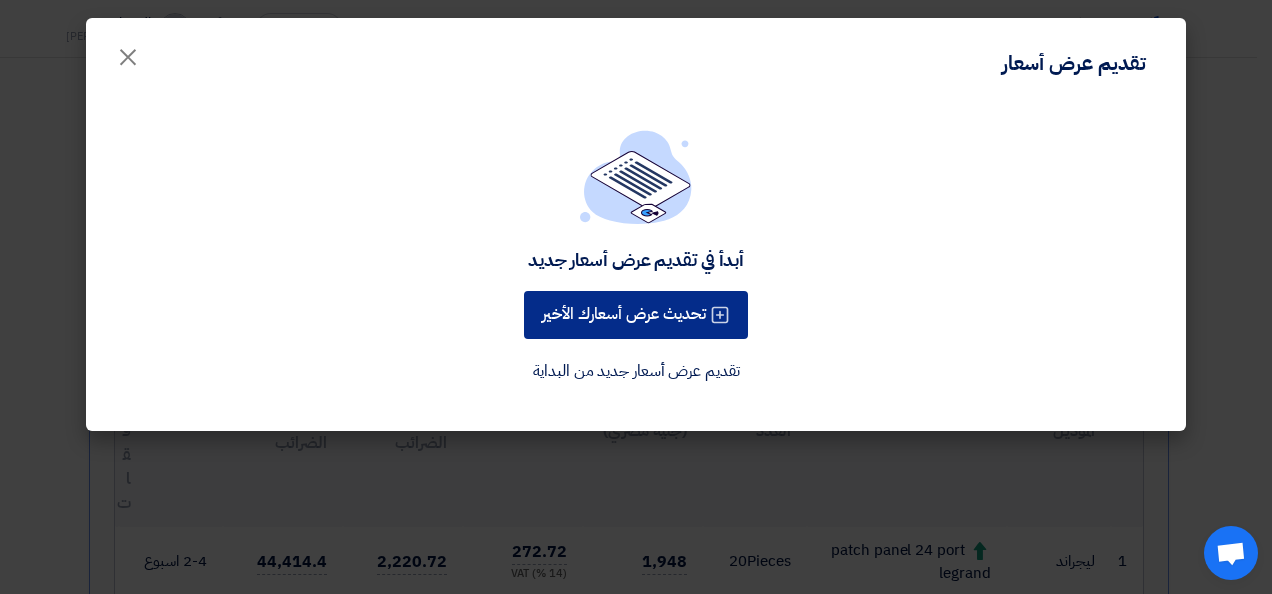 click on "تحديث عرض أسعارك الأخير" 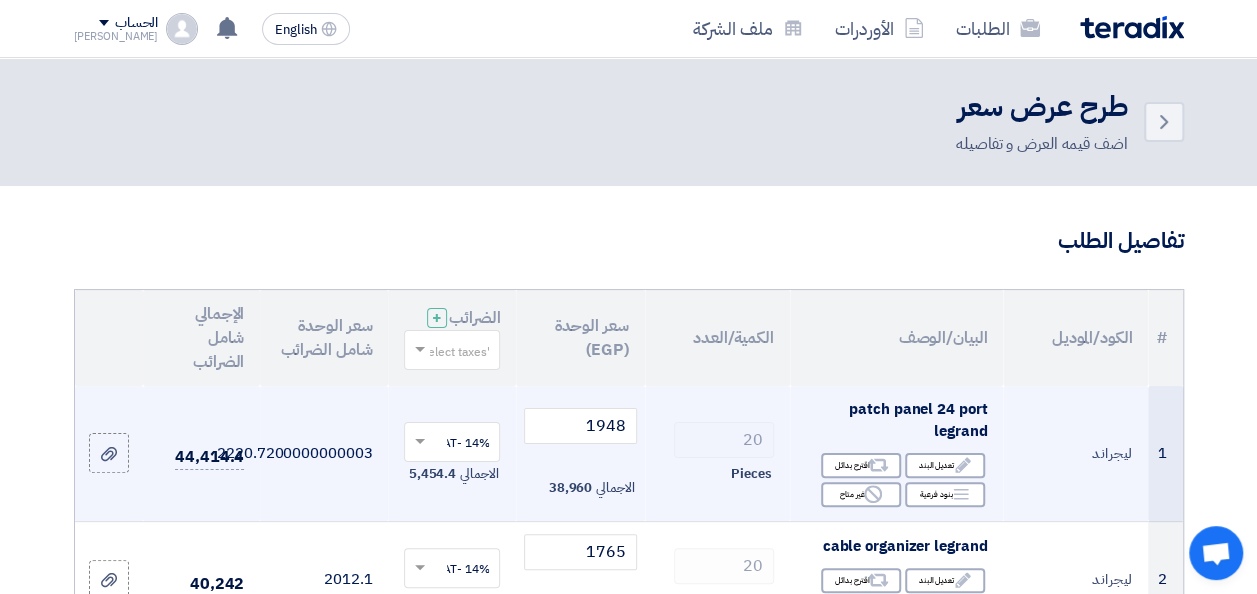 scroll, scrollTop: 200, scrollLeft: 0, axis: vertical 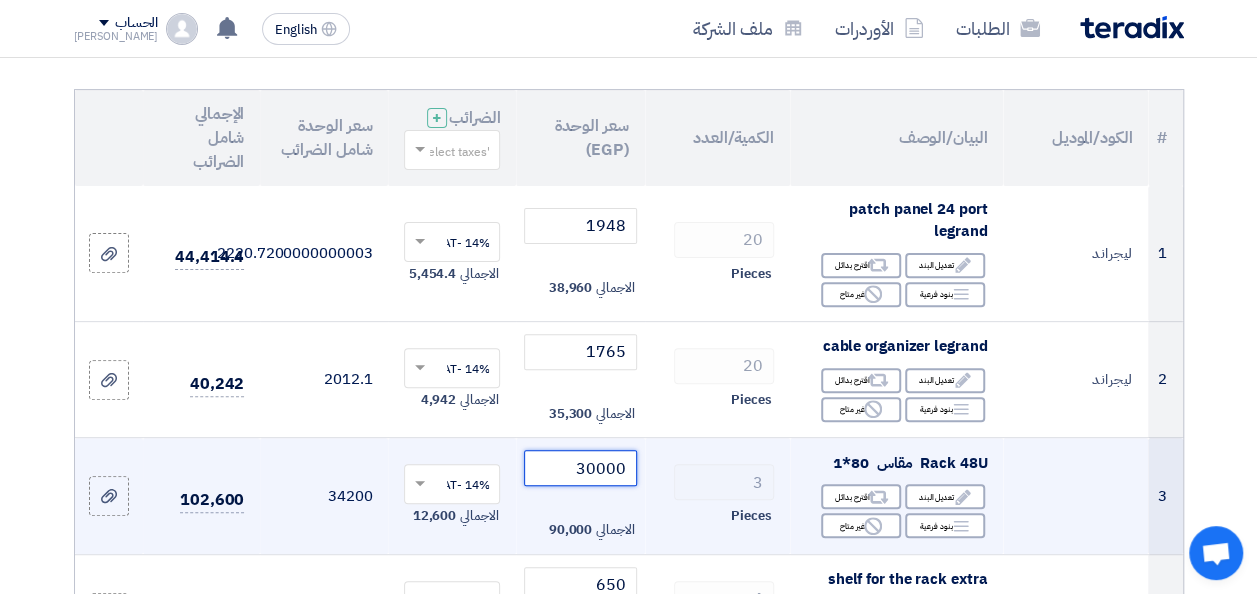 click on "3
Rack 48U  مقاس  80*1
Edit
تعديل البند
Alternative
اقترح بدائل
Breakdown
3" 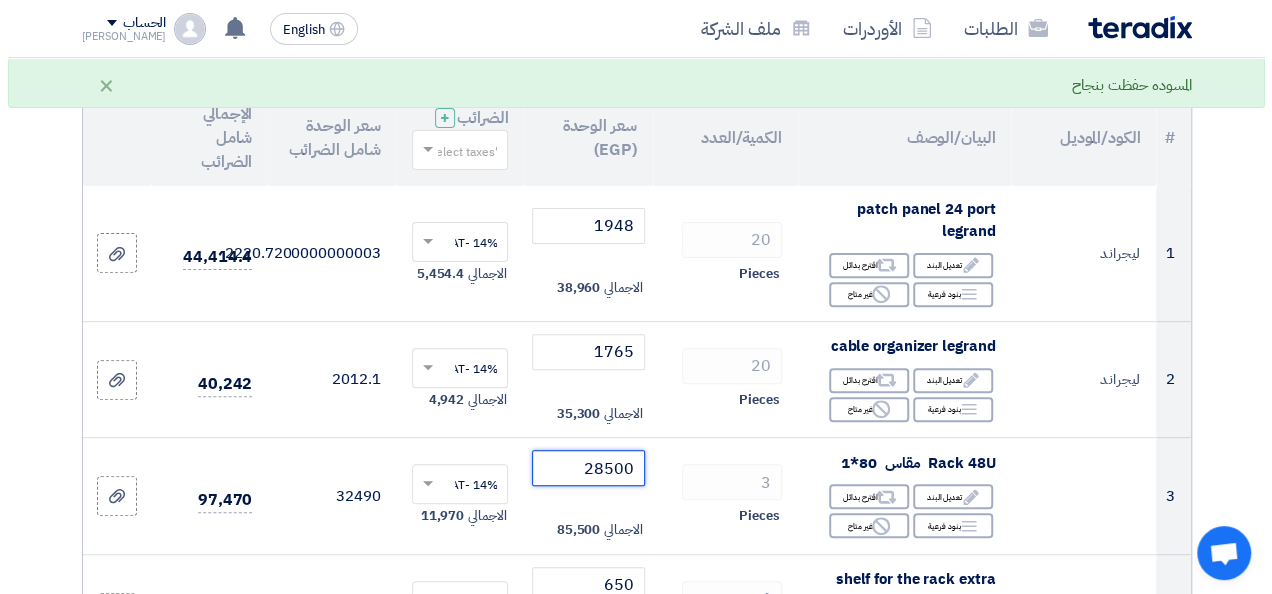 scroll, scrollTop: 900, scrollLeft: 0, axis: vertical 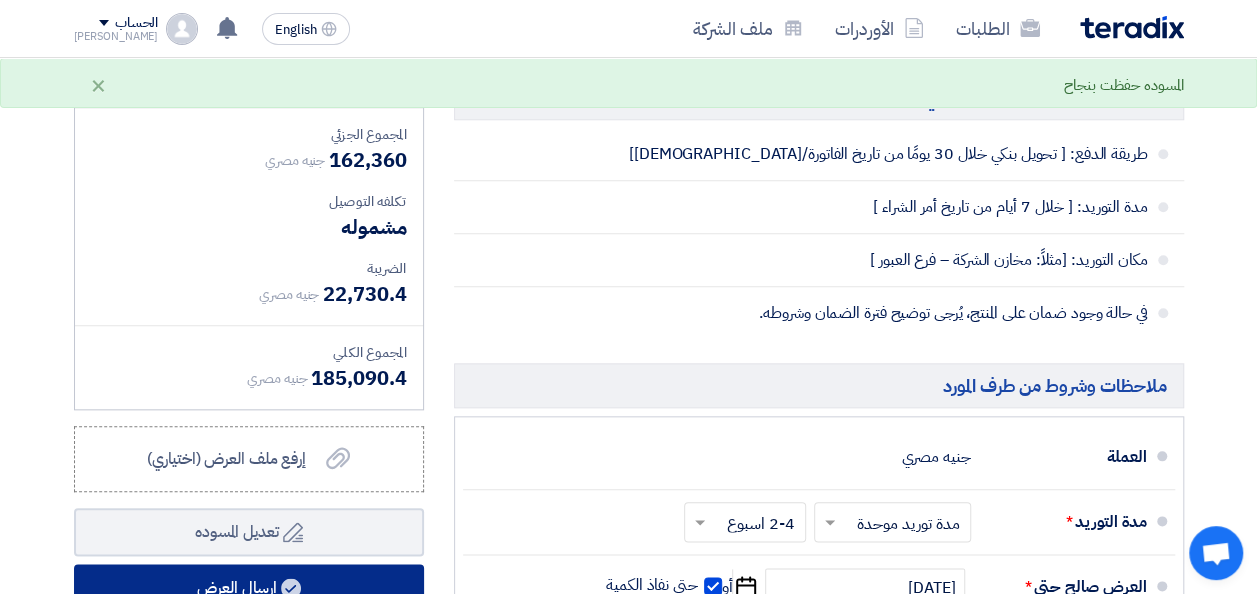 type on "28500" 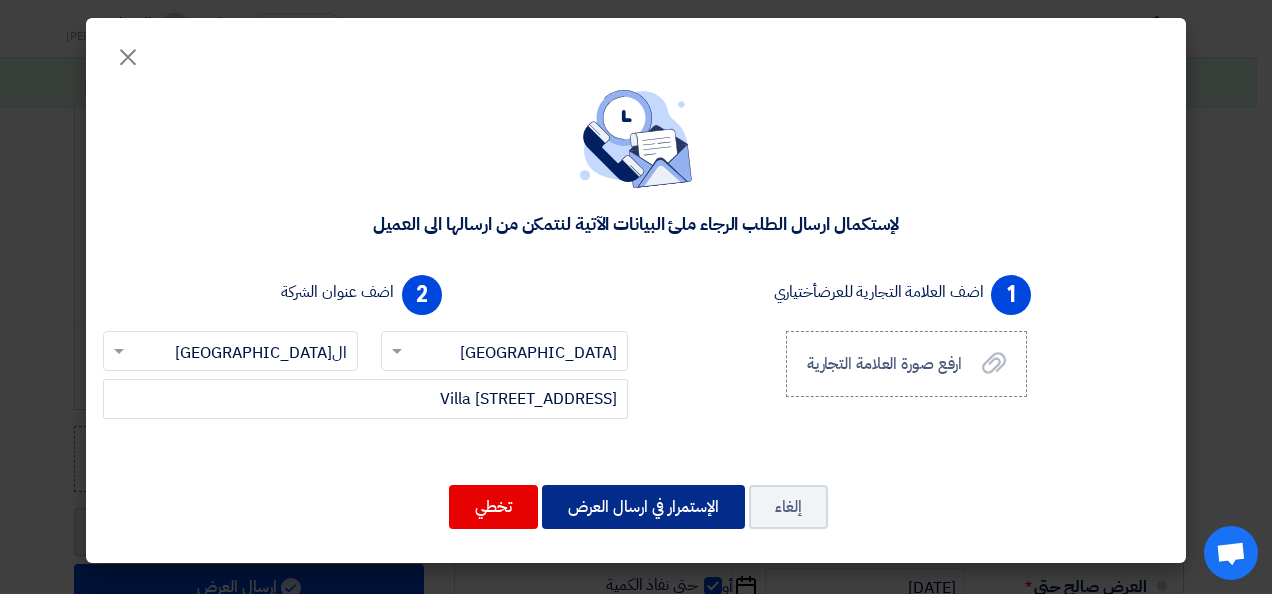 click on "الإستمرار في ارسال العرض" 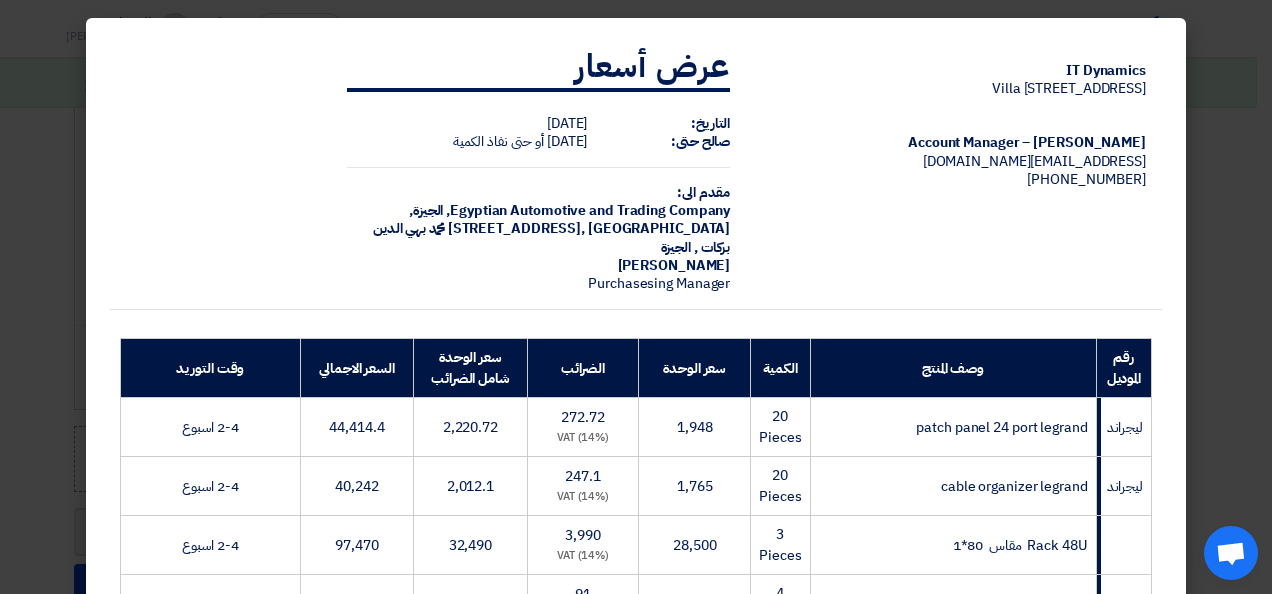 scroll, scrollTop: 486, scrollLeft: 0, axis: vertical 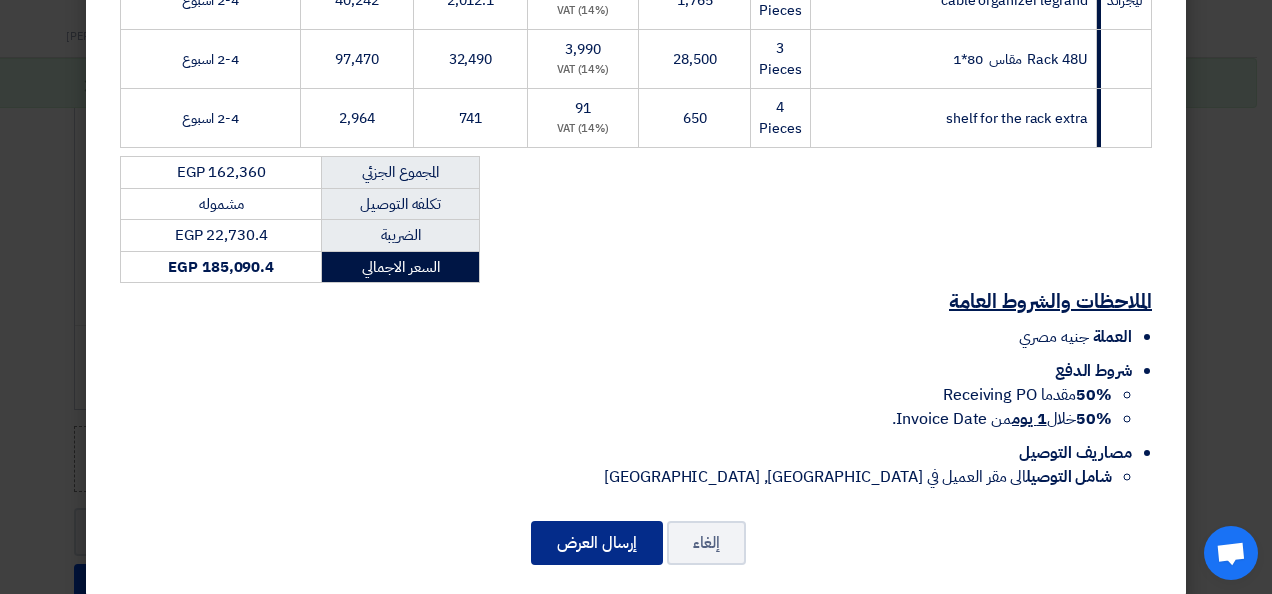 click on "إرسال العرض" 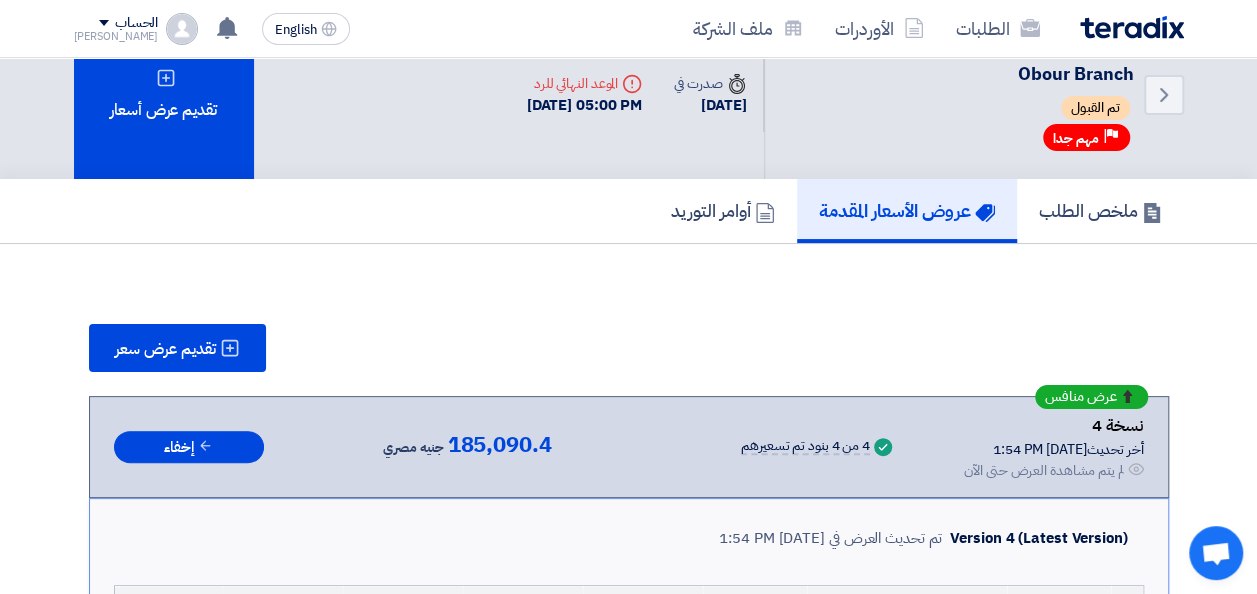scroll, scrollTop: 0, scrollLeft: 0, axis: both 